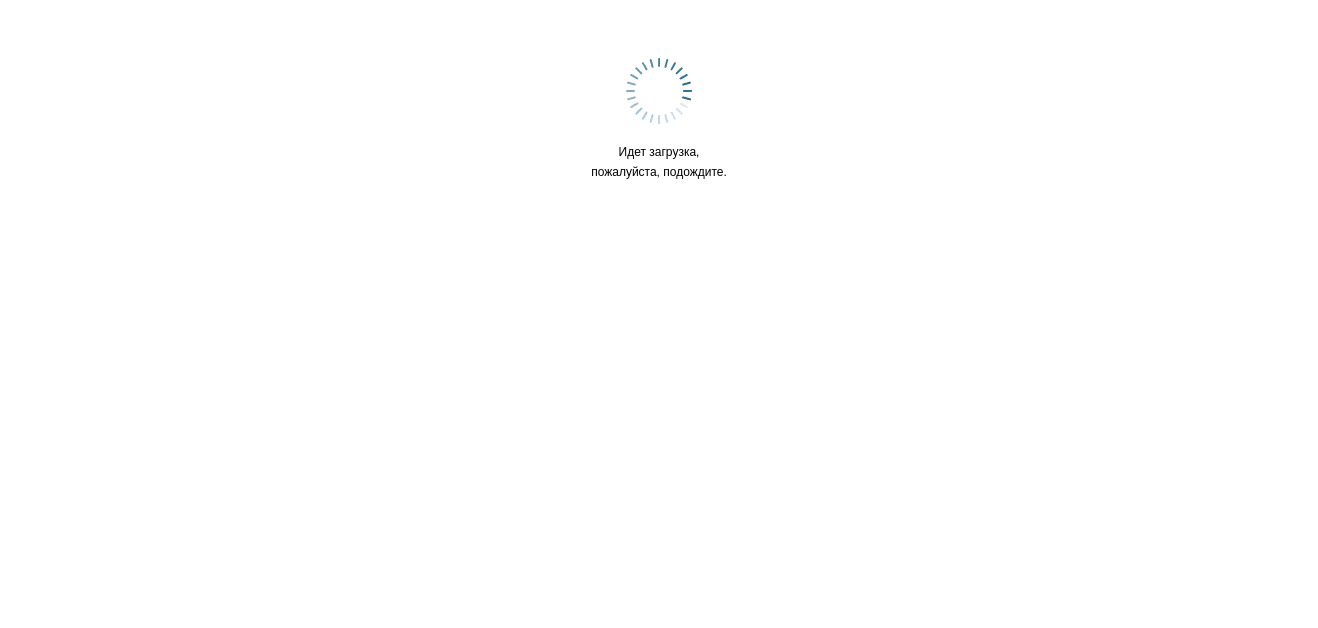 scroll, scrollTop: 0, scrollLeft: 0, axis: both 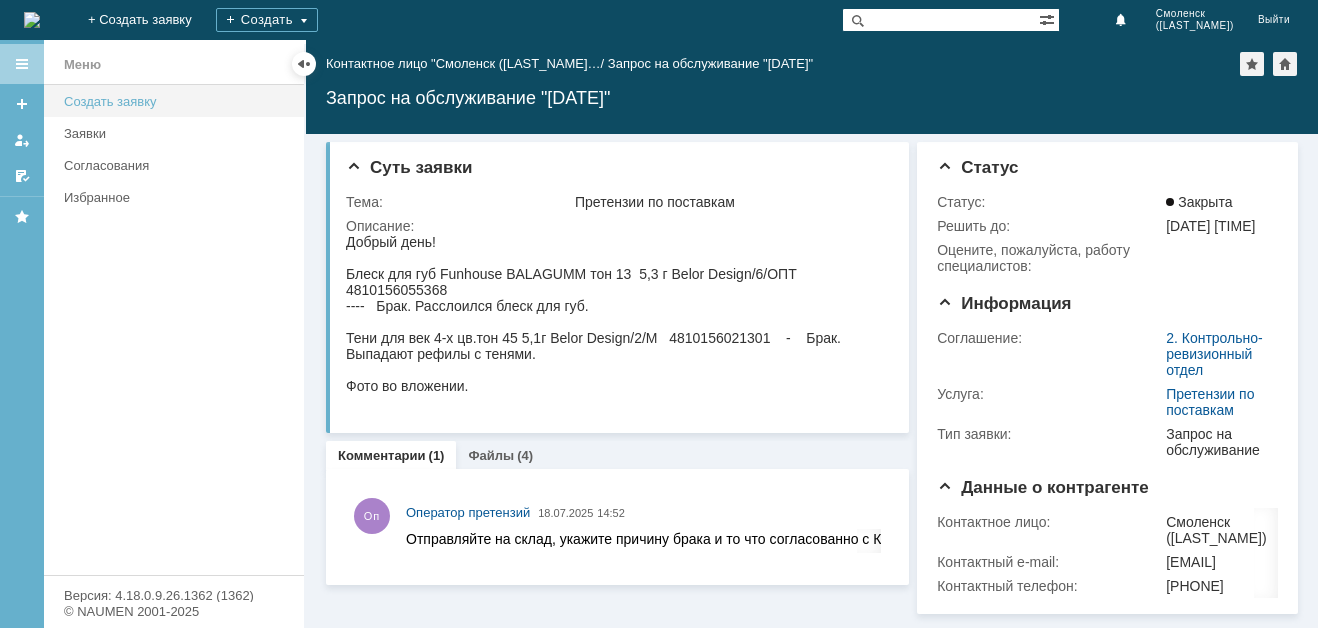 click on "Создать заявку" at bounding box center (178, 101) 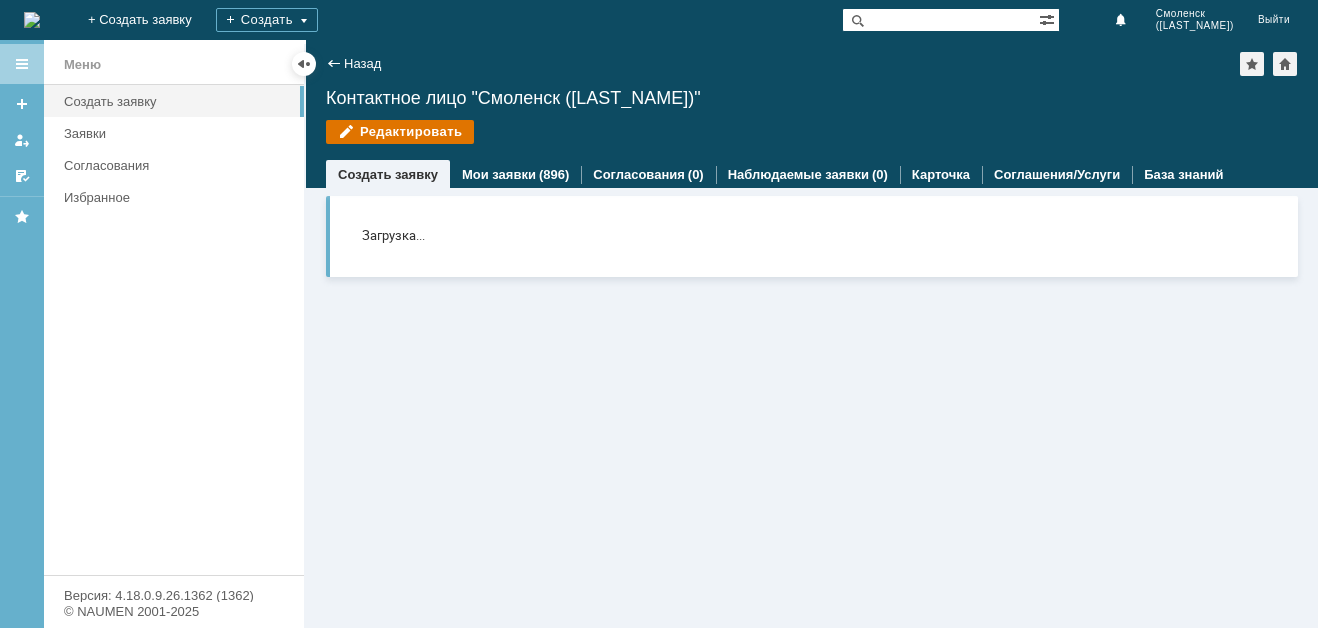 scroll, scrollTop: 0, scrollLeft: 0, axis: both 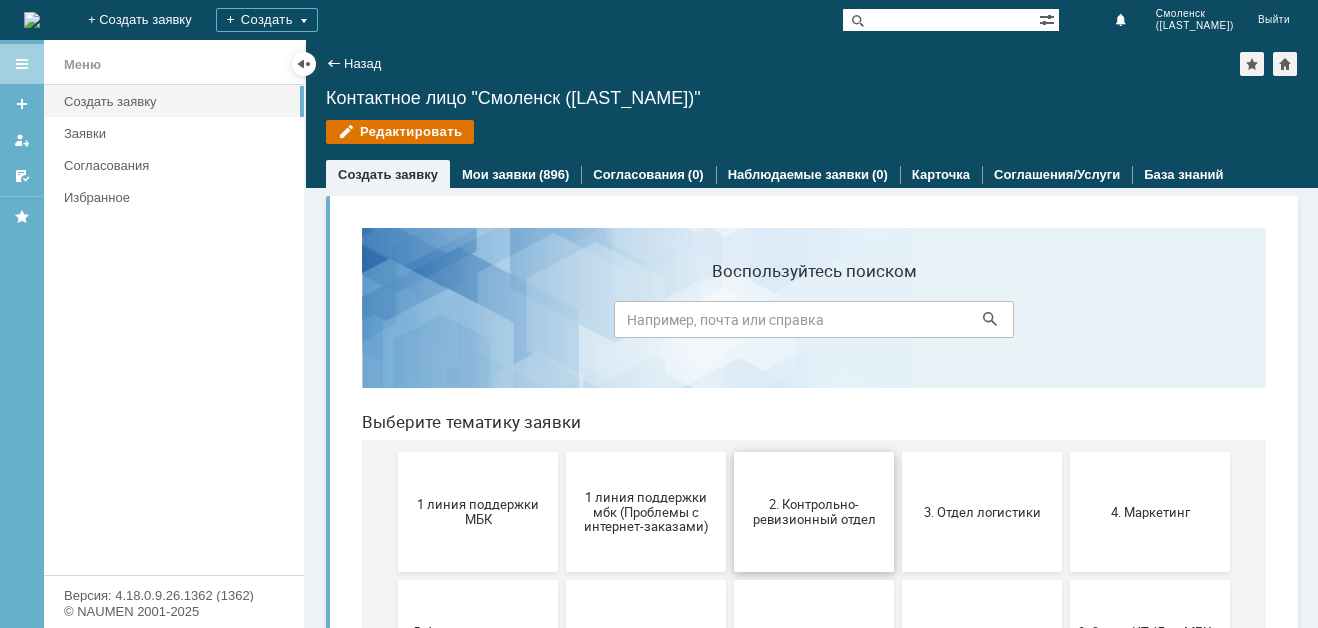 click on "2. Контрольно-ревизионный отдел" at bounding box center [814, 512] 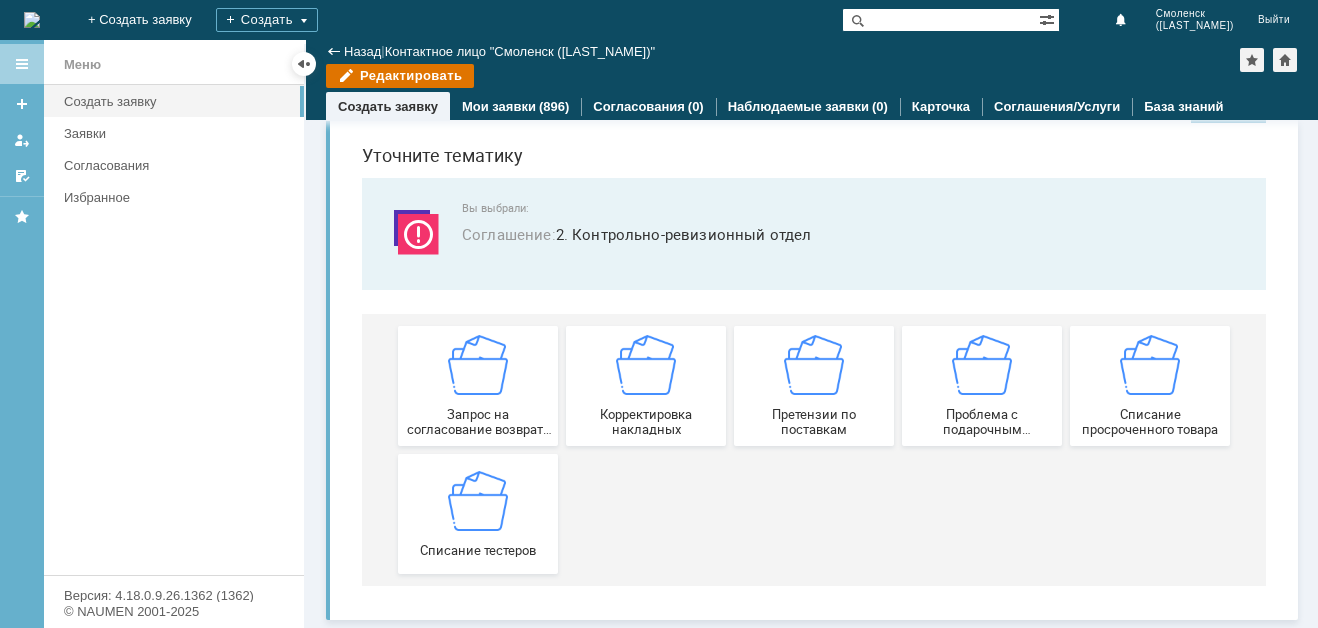 scroll, scrollTop: 62, scrollLeft: 0, axis: vertical 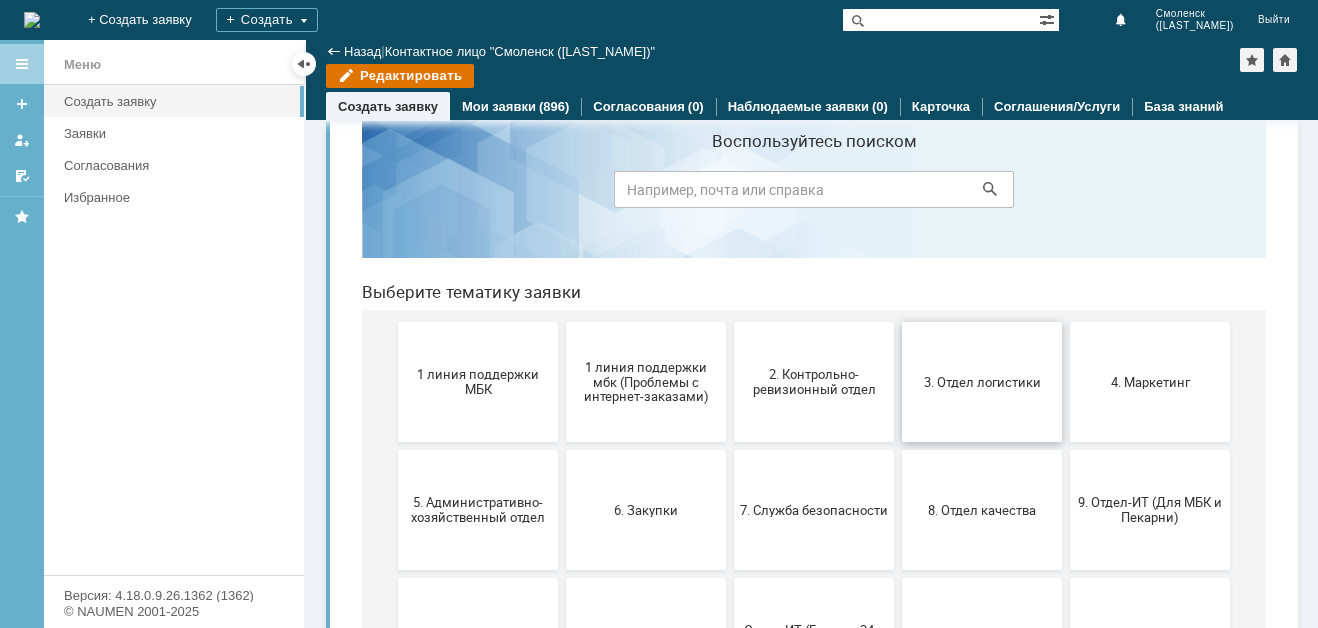 click on "3. Отдел логистики" at bounding box center [982, 382] 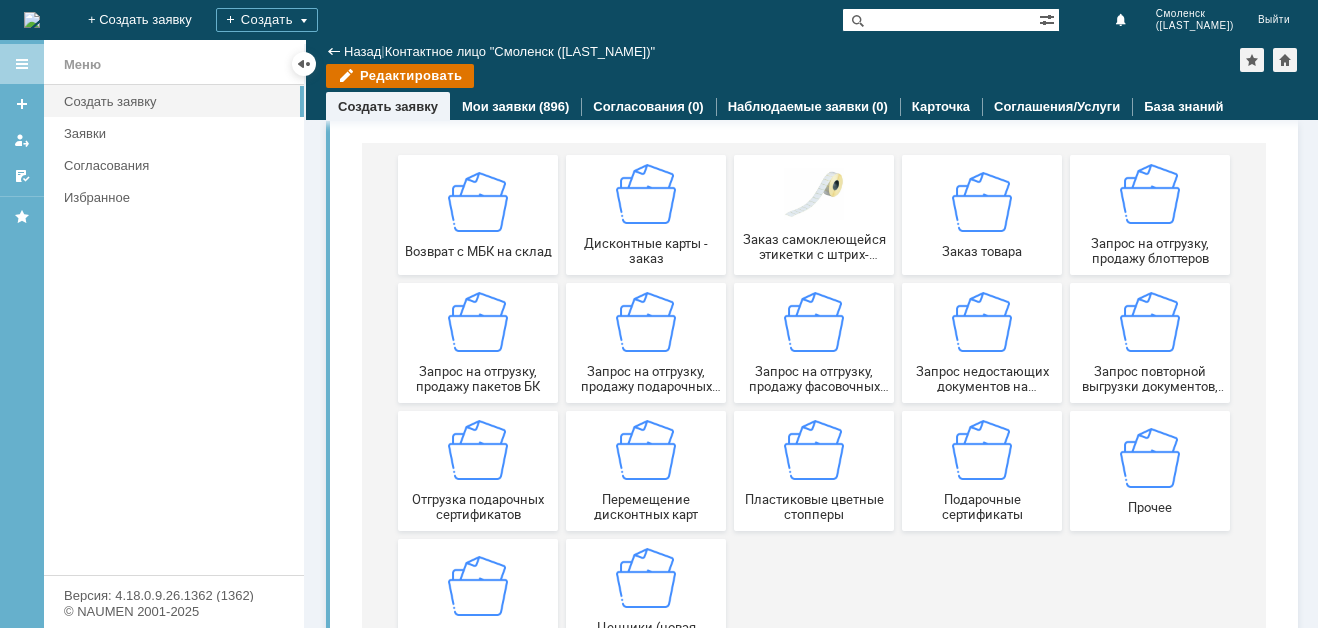 scroll, scrollTop: 300, scrollLeft: 0, axis: vertical 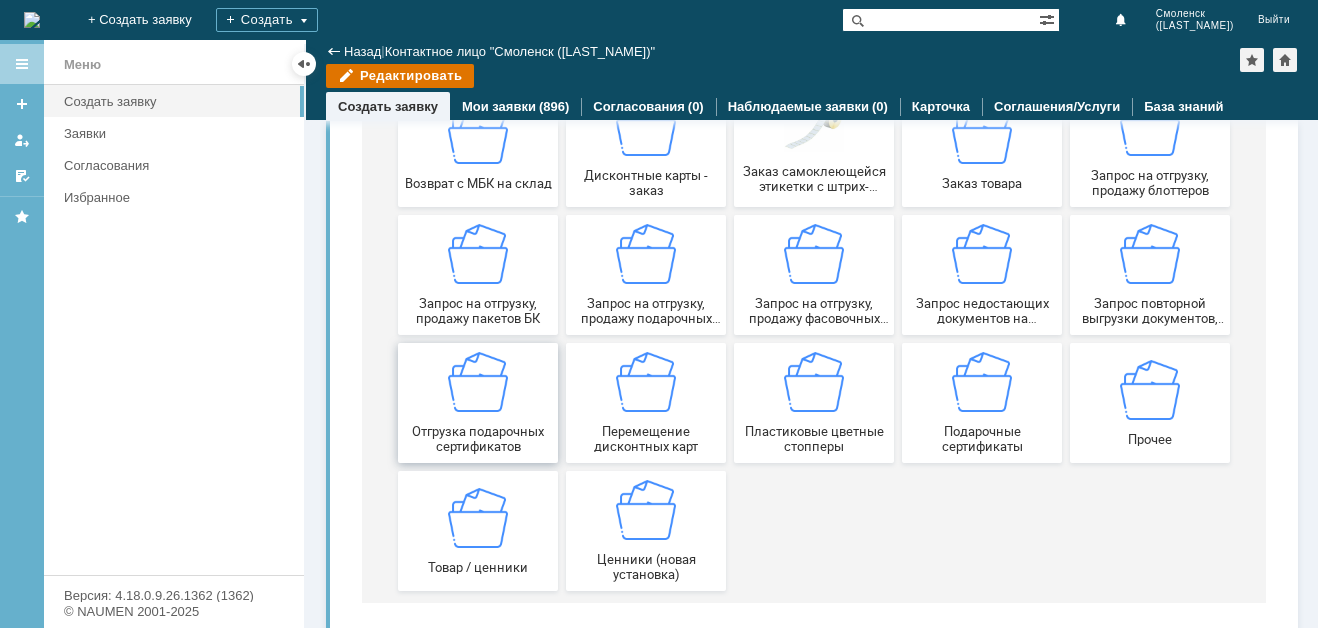 click at bounding box center (478, 382) 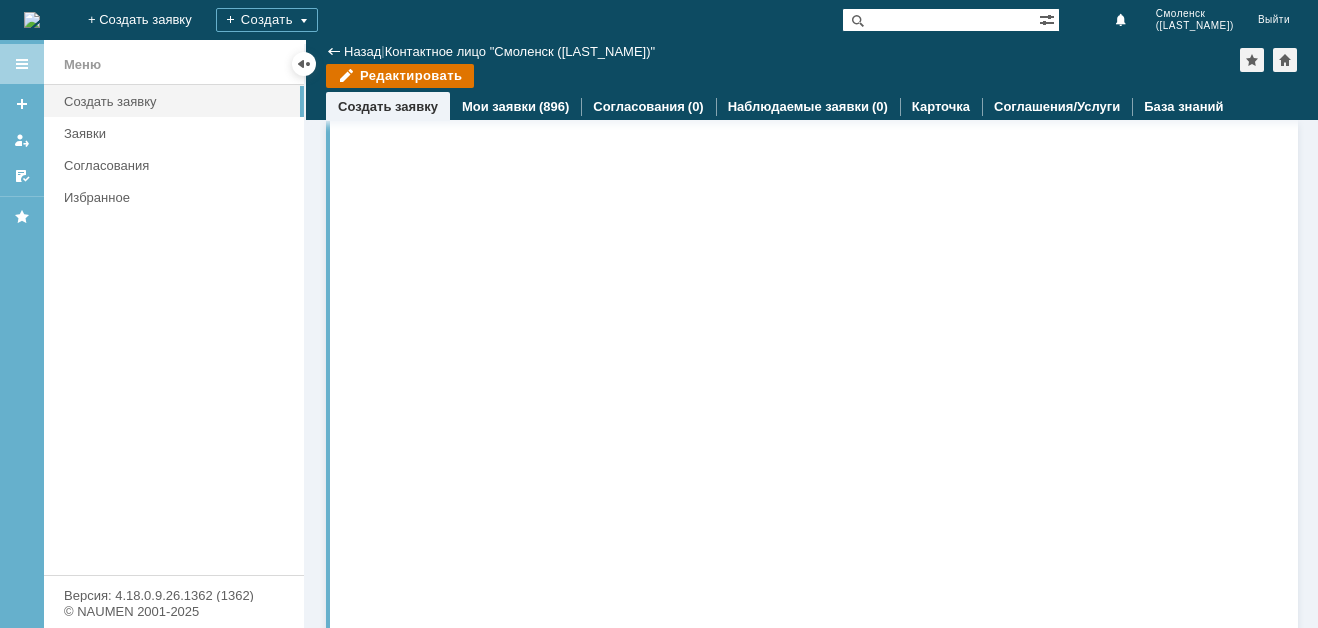 scroll, scrollTop: 0, scrollLeft: 0, axis: both 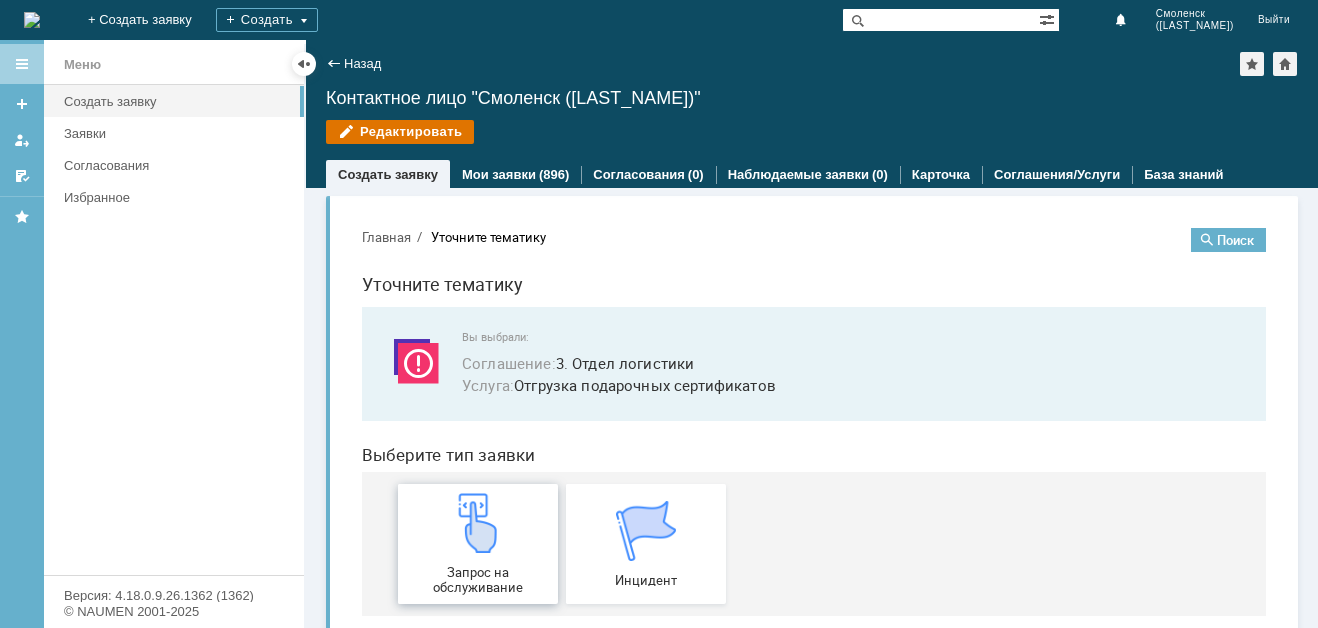click at bounding box center (478, 523) 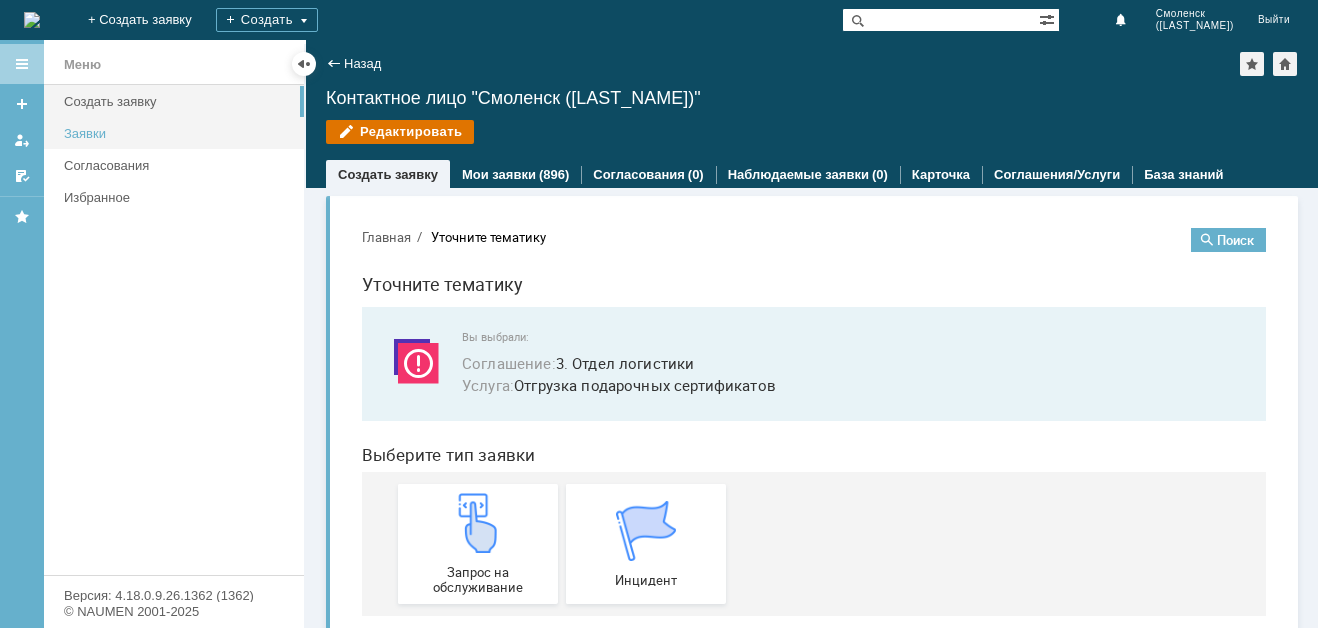 click on "Заявки" at bounding box center (178, 133) 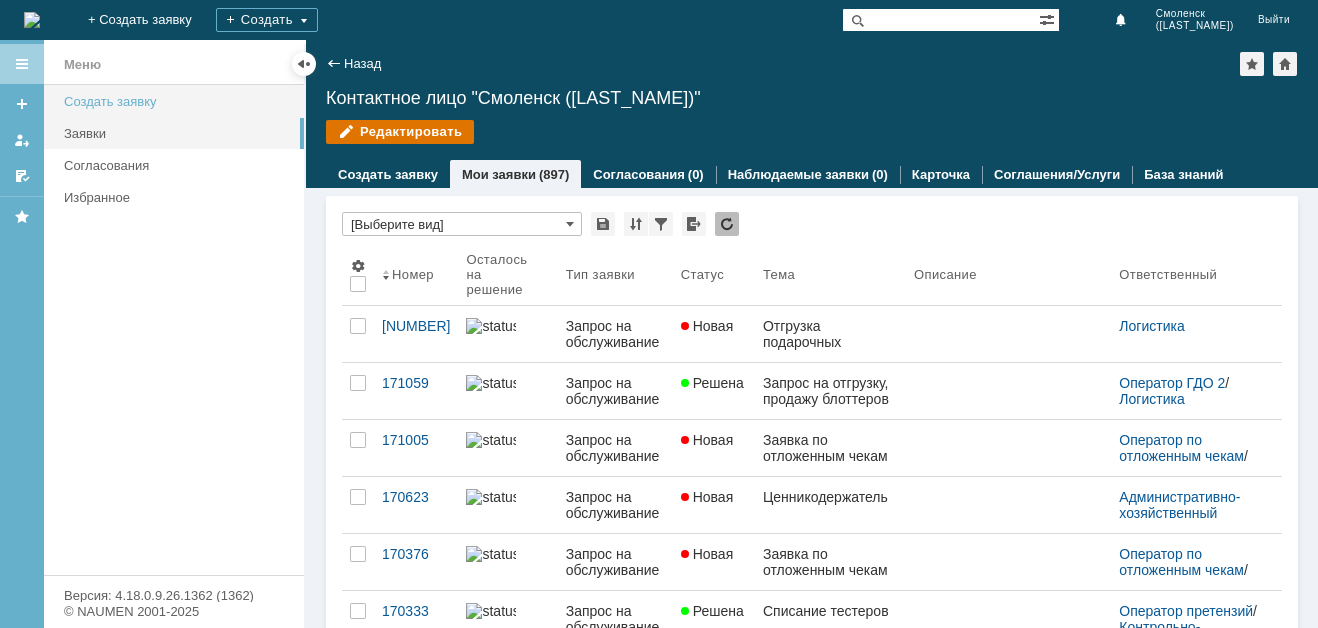 click on "Создать заявку" at bounding box center [178, 101] 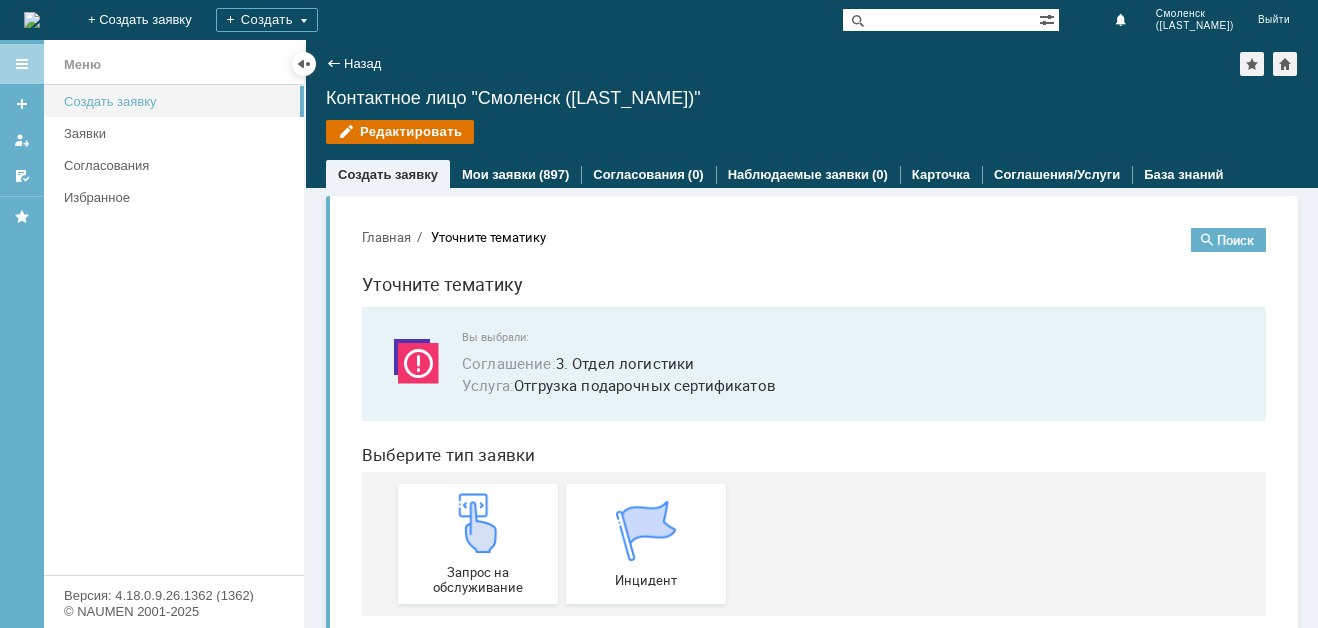 scroll, scrollTop: 0, scrollLeft: 0, axis: both 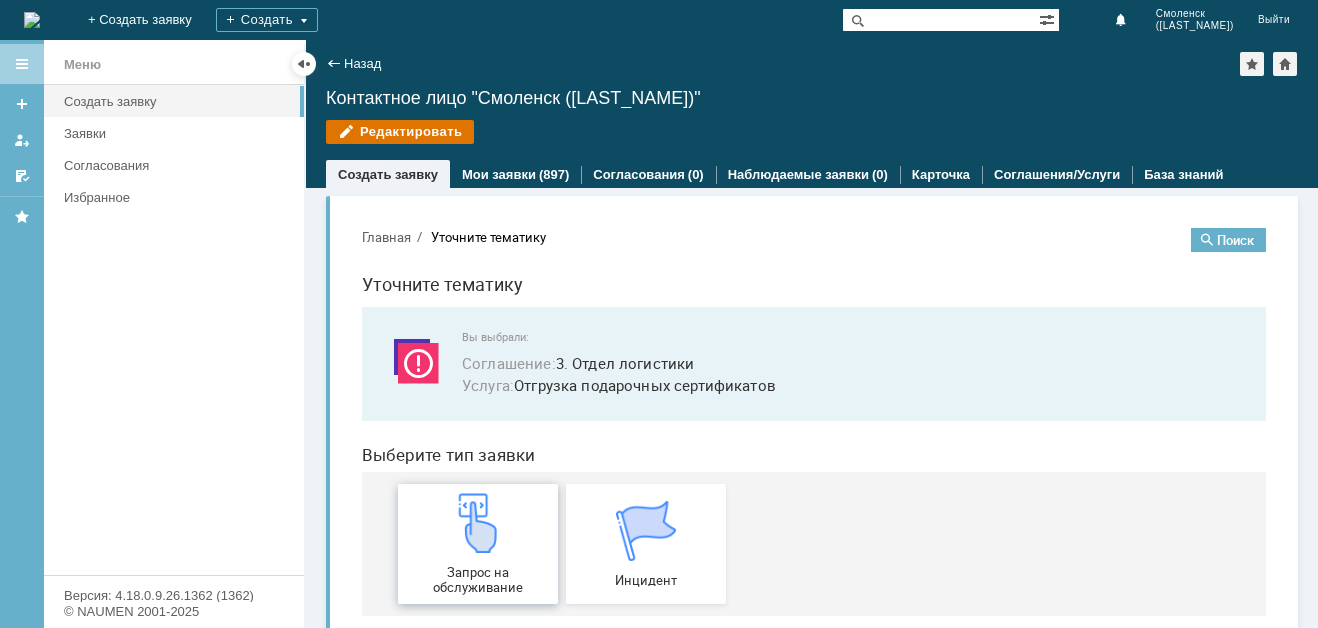 click at bounding box center [478, 523] 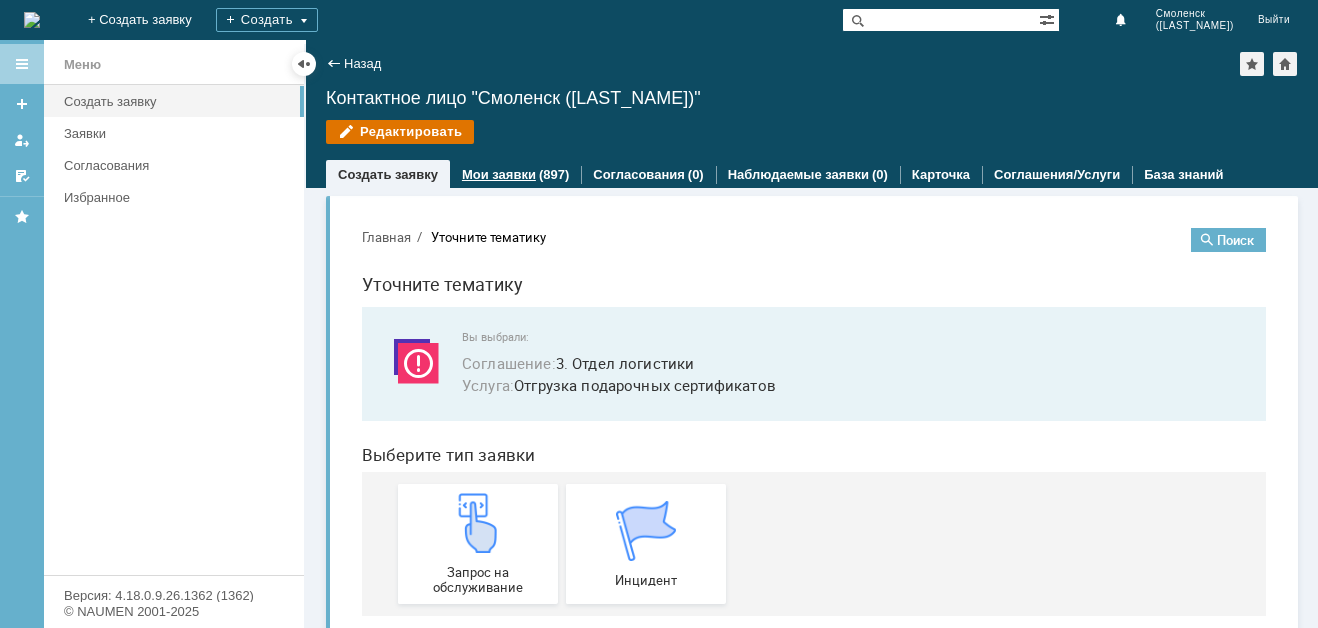 click on "Мои заявки" at bounding box center (499, 174) 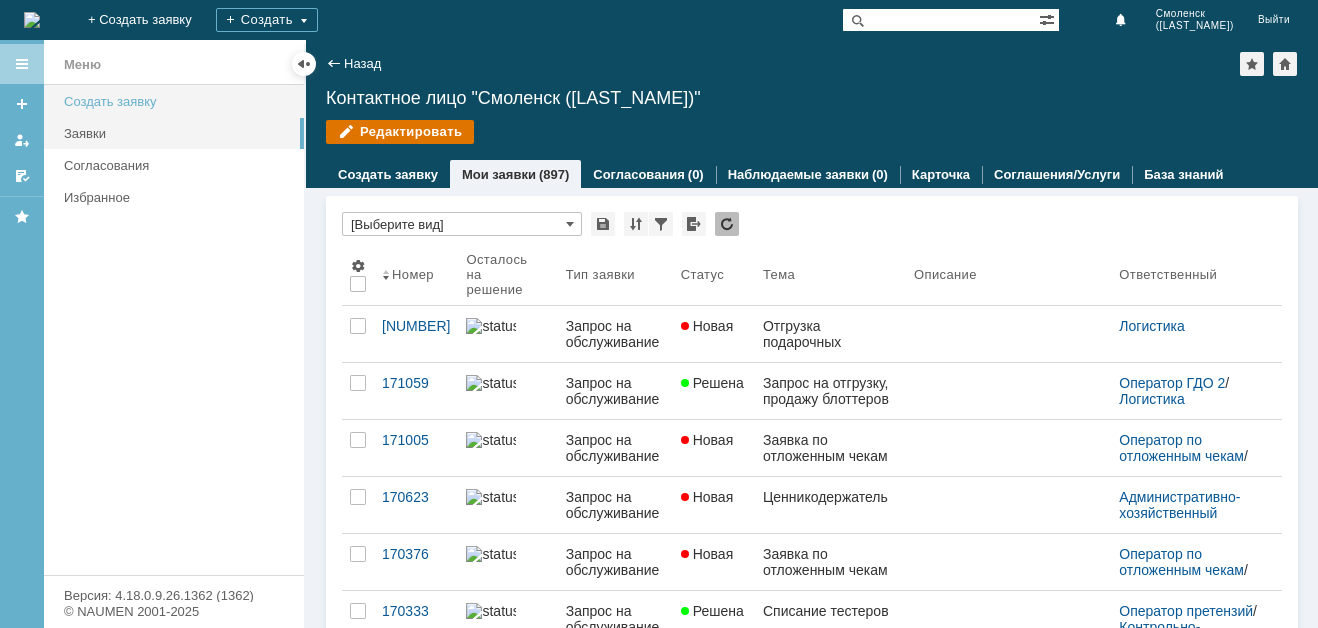 click on "Создать заявку" at bounding box center (178, 101) 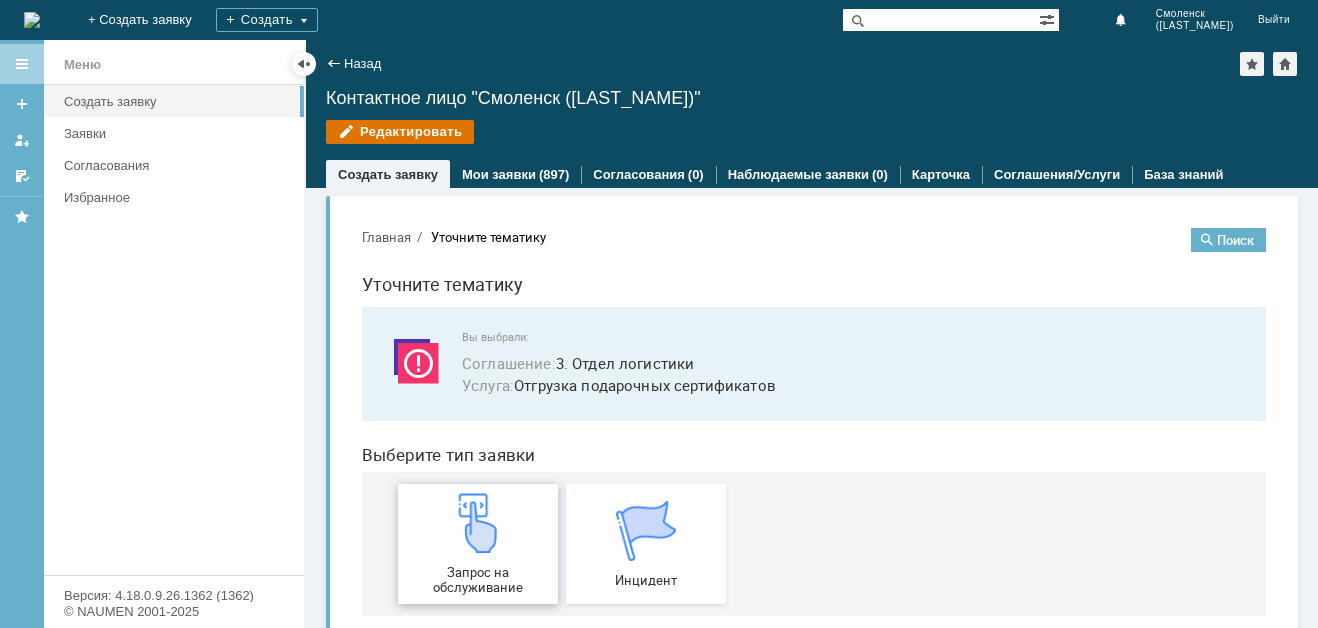 click on "Запрос на обслуживание" at bounding box center (478, 544) 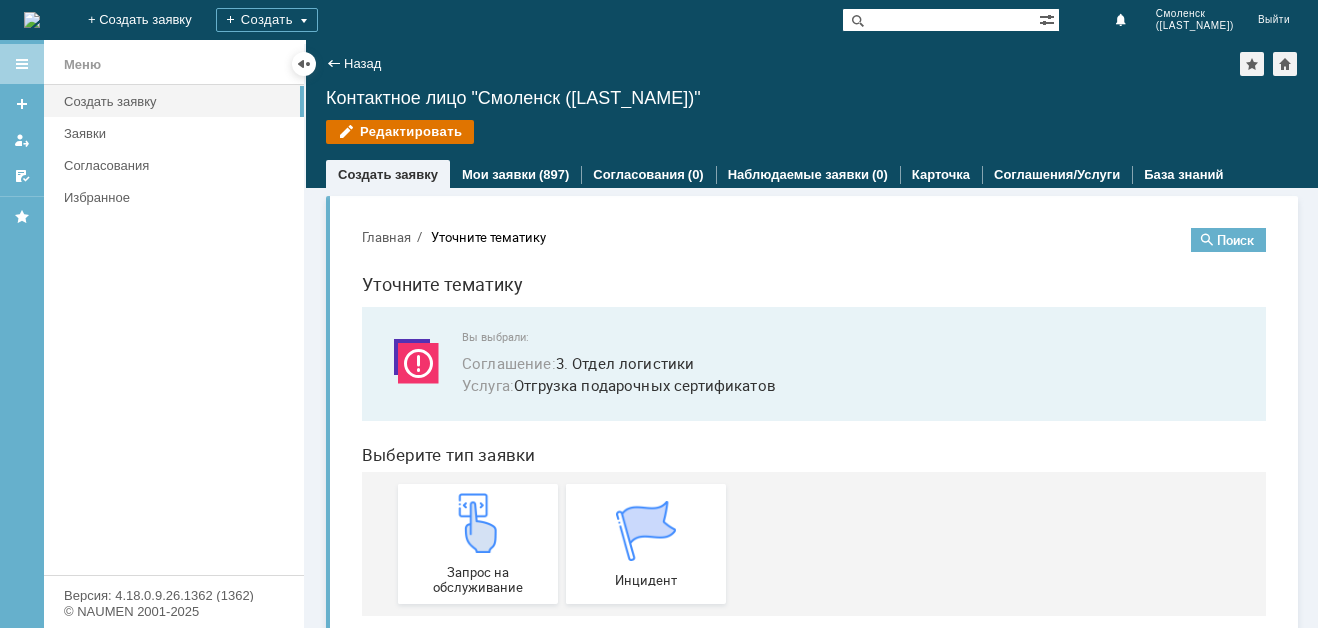 click on "Главная" at bounding box center [386, 237] 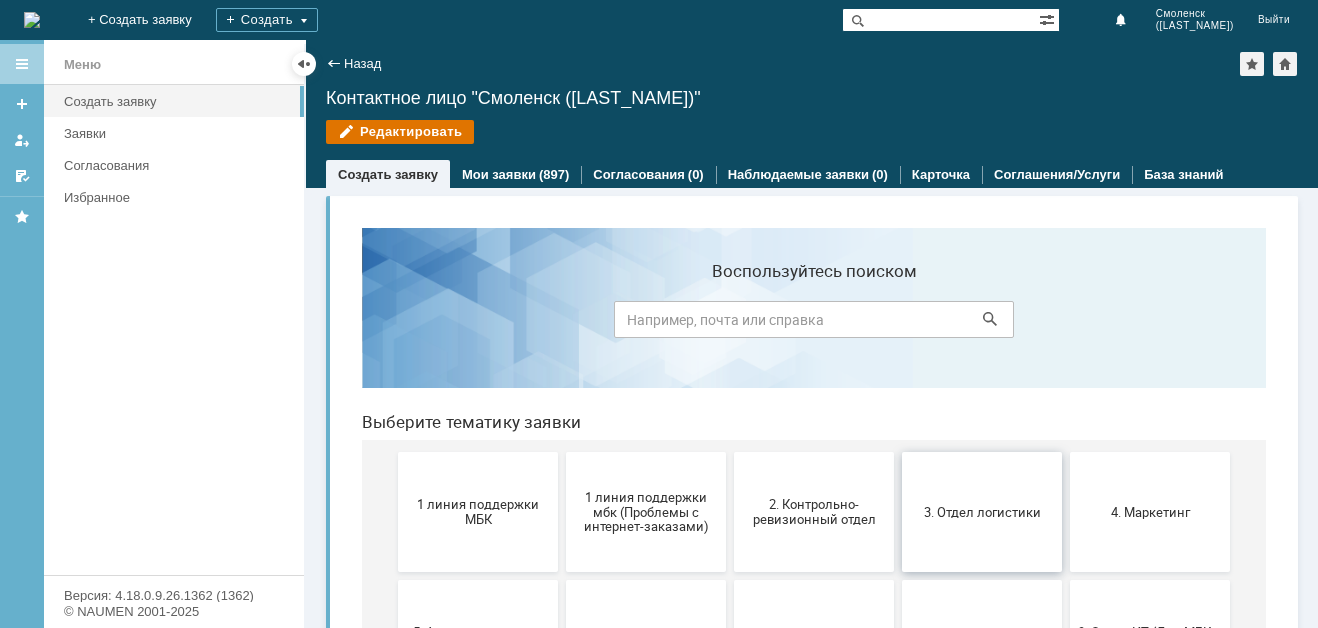 click on "3. Отдел логистики" at bounding box center (982, 511) 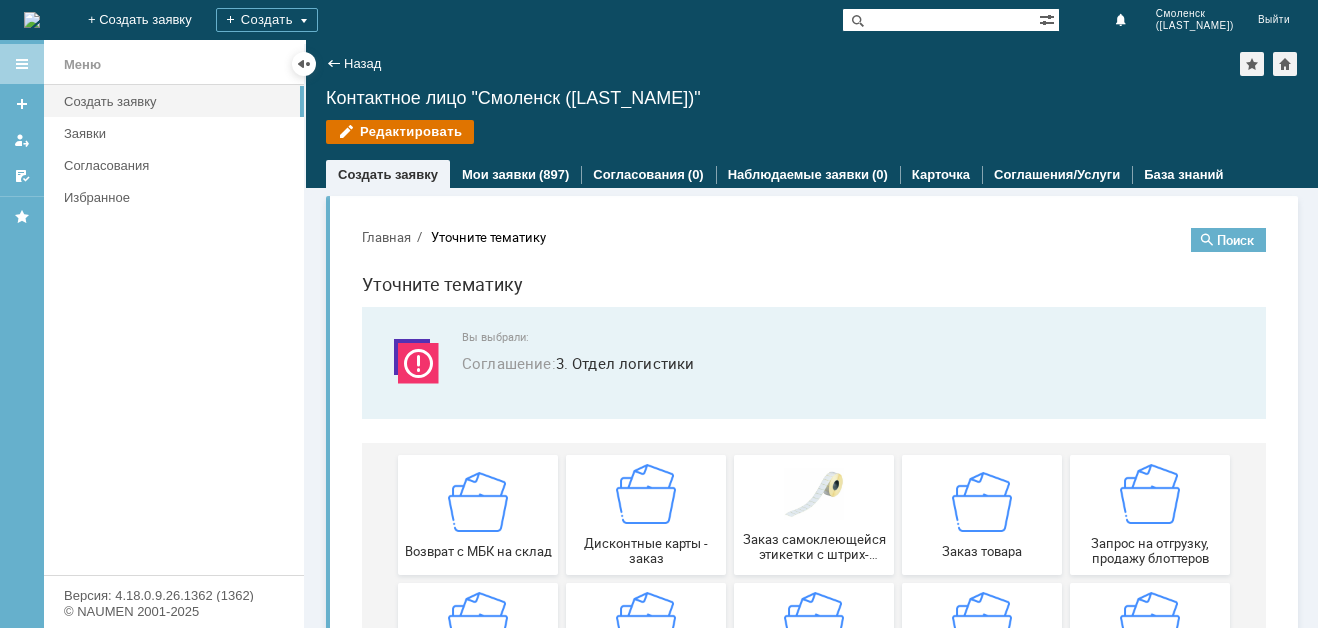 scroll, scrollTop: 200, scrollLeft: 0, axis: vertical 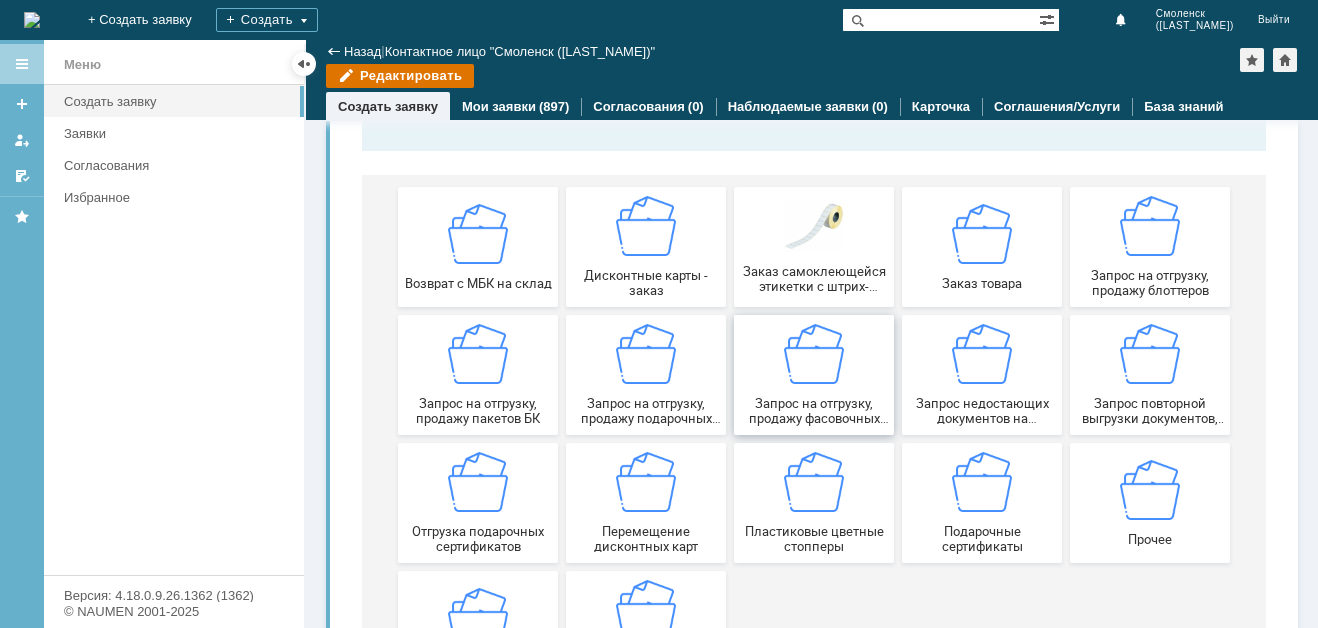 click on "Запрос на отгрузку, продажу фасовочных пакетов" at bounding box center [814, 411] 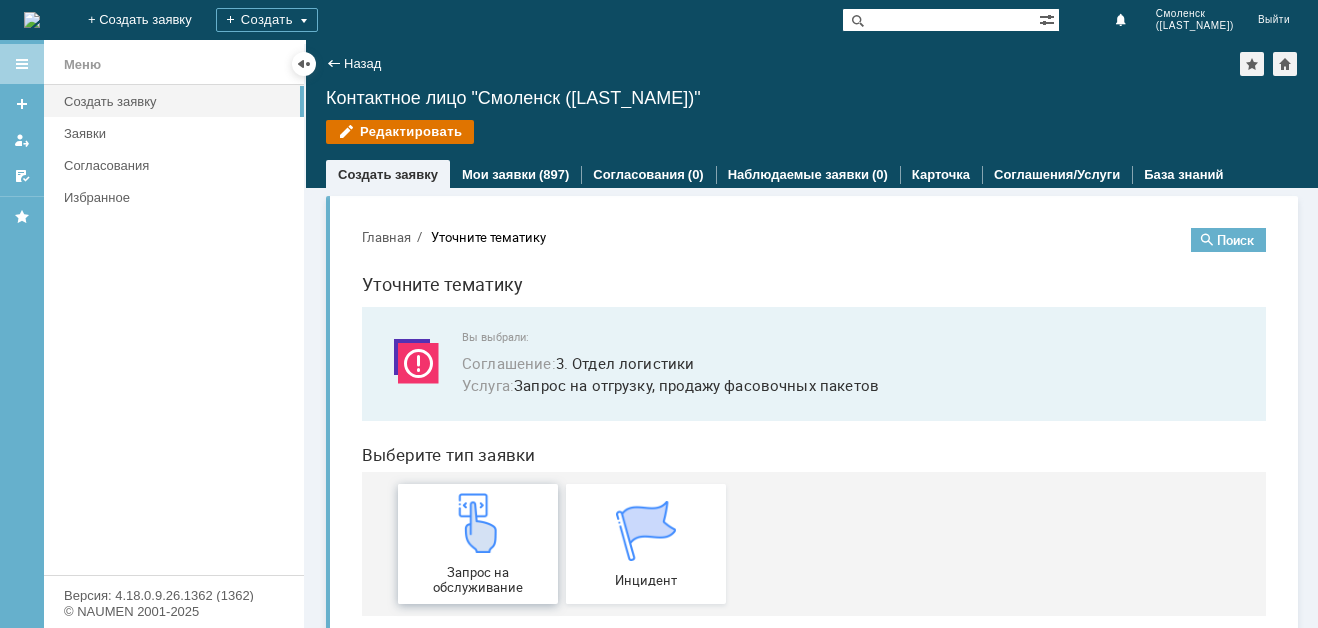 click at bounding box center [478, 523] 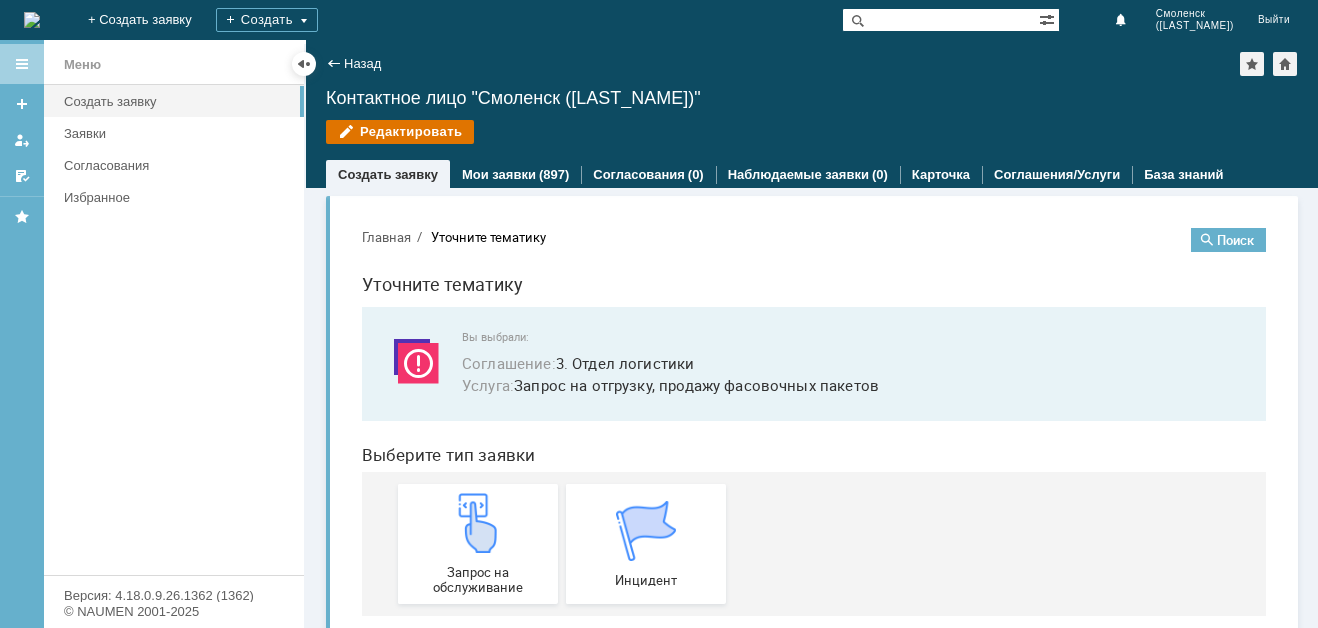 click on "Главная" at bounding box center [386, 237] 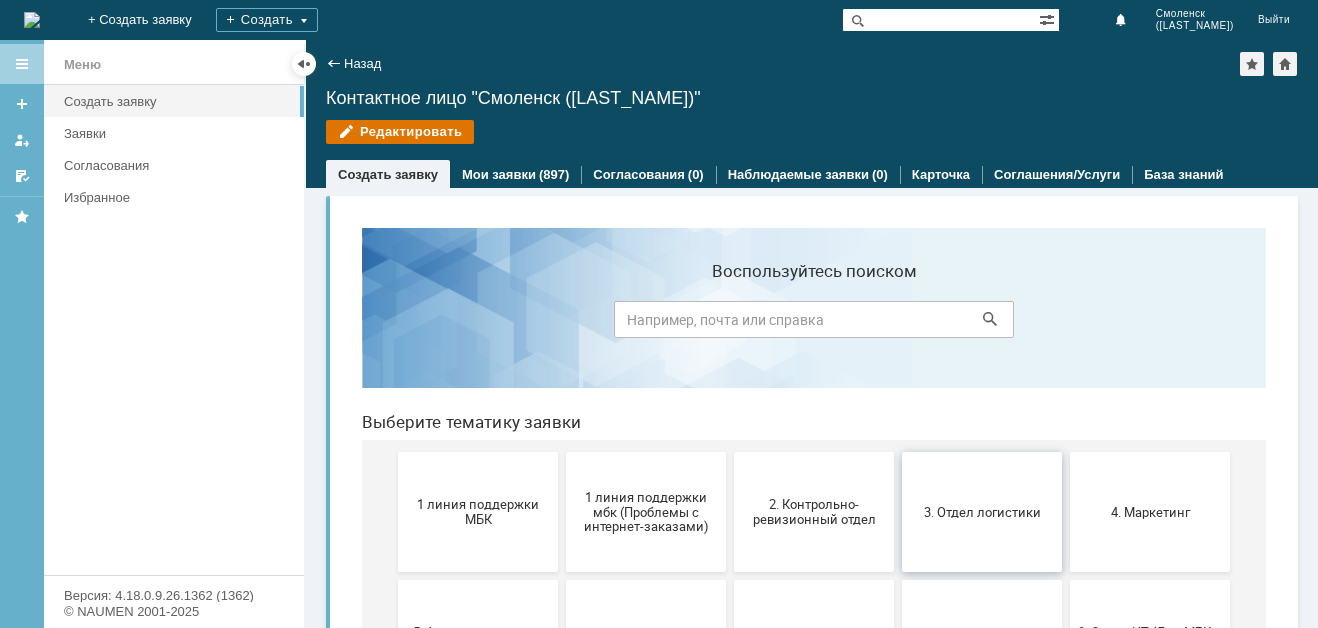 click on "3. Отдел логистики" at bounding box center [982, 511] 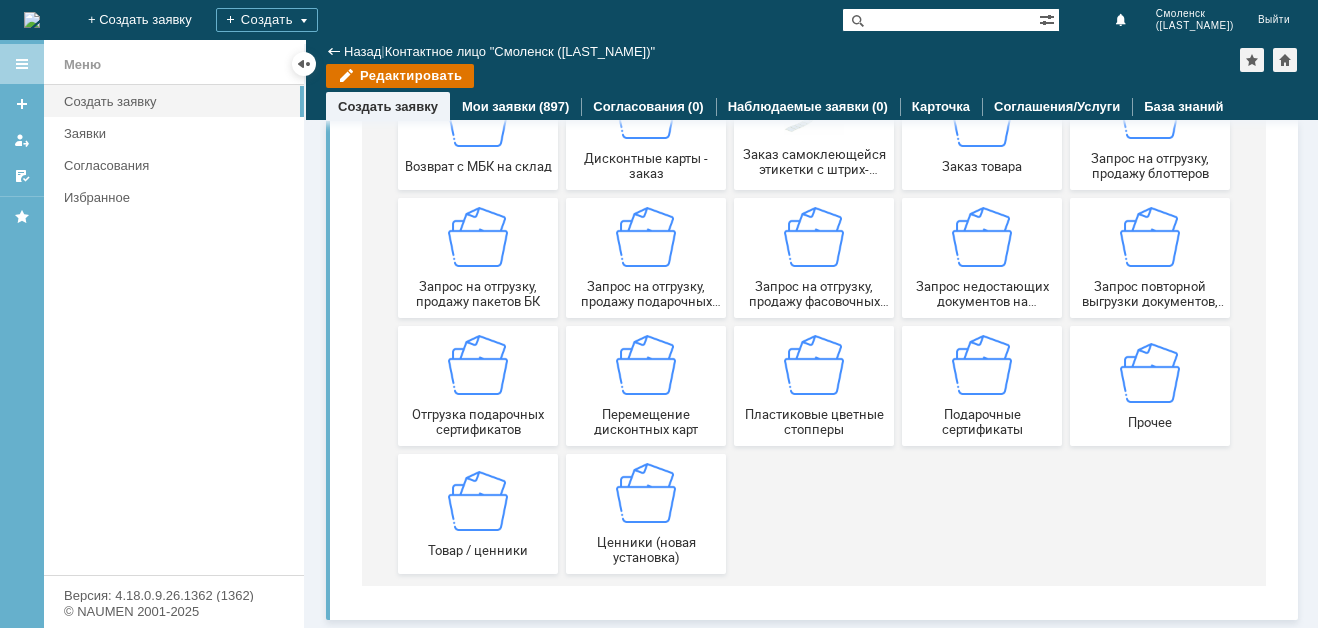 scroll, scrollTop: 318, scrollLeft: 0, axis: vertical 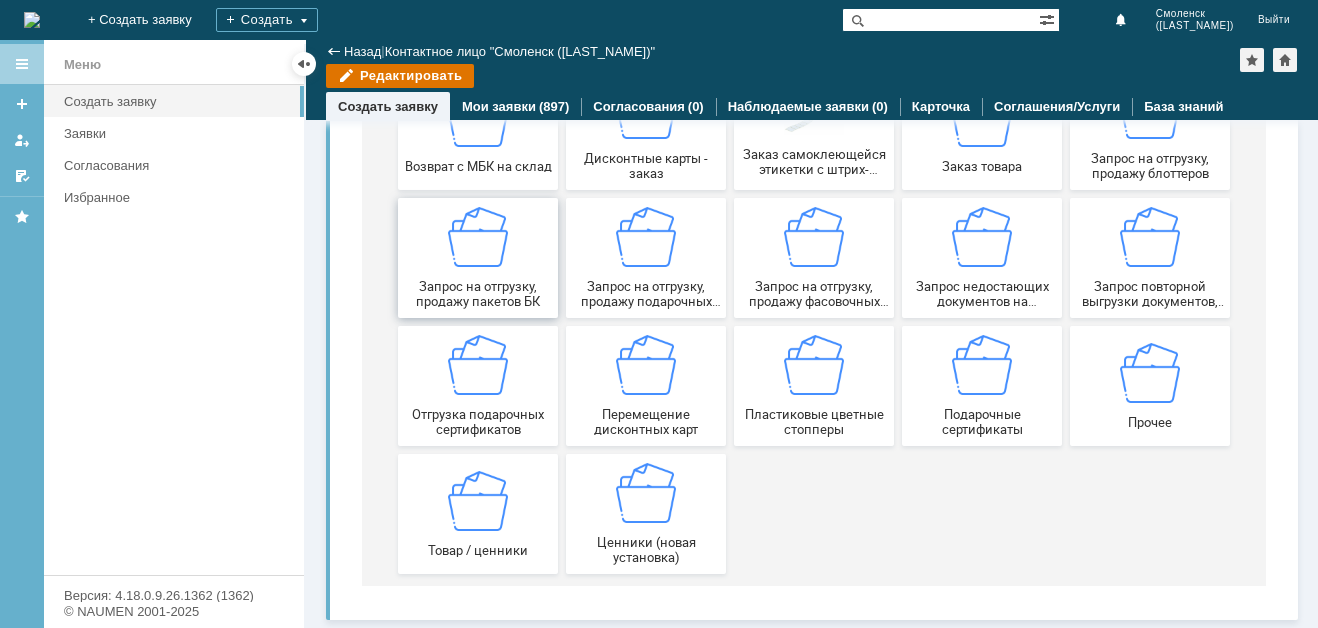 click at bounding box center (478, 237) 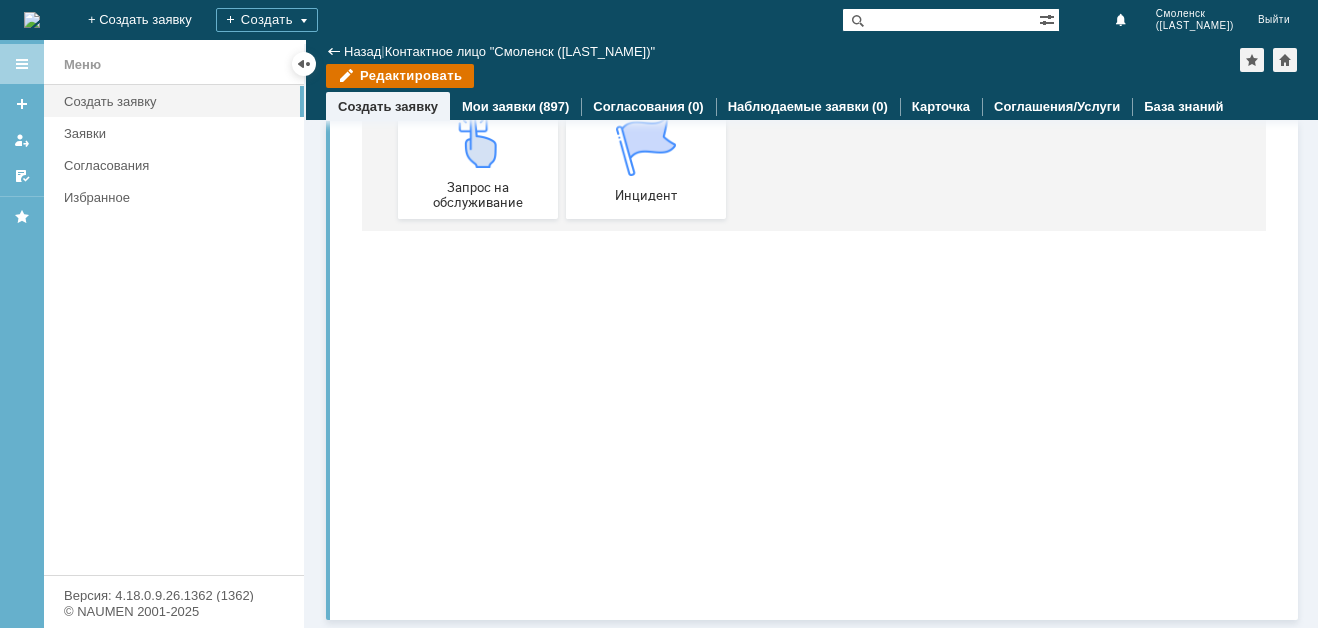 scroll, scrollTop: 0, scrollLeft: 0, axis: both 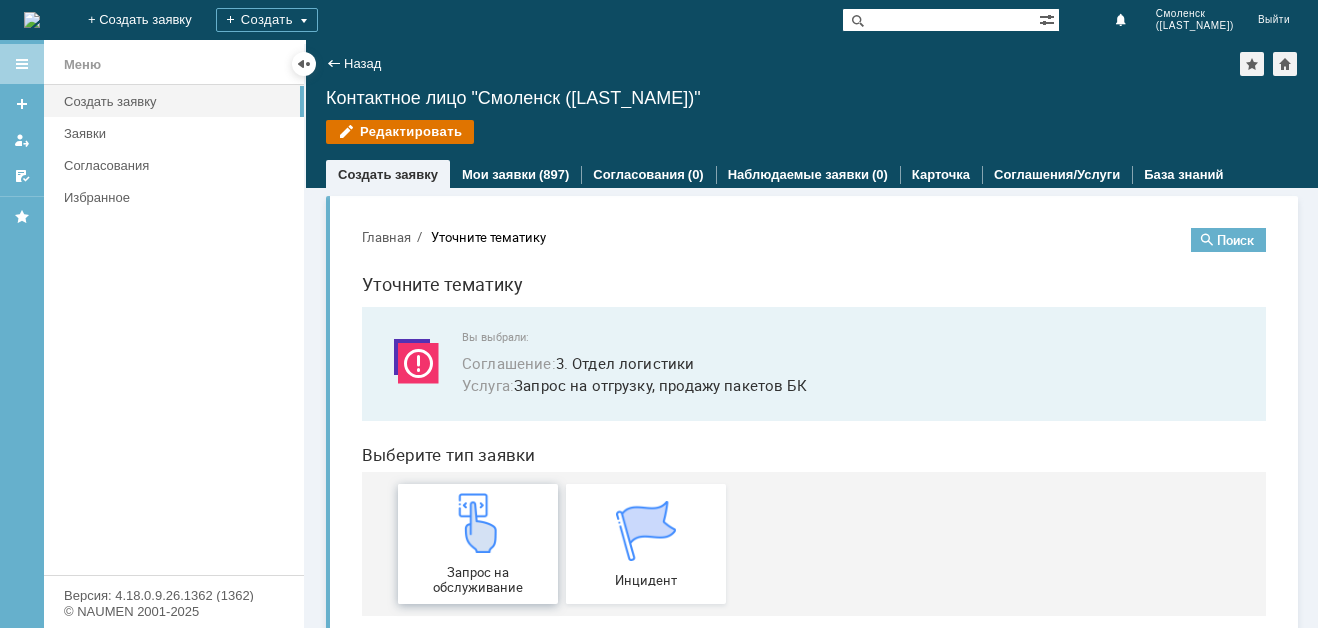 click at bounding box center [478, 523] 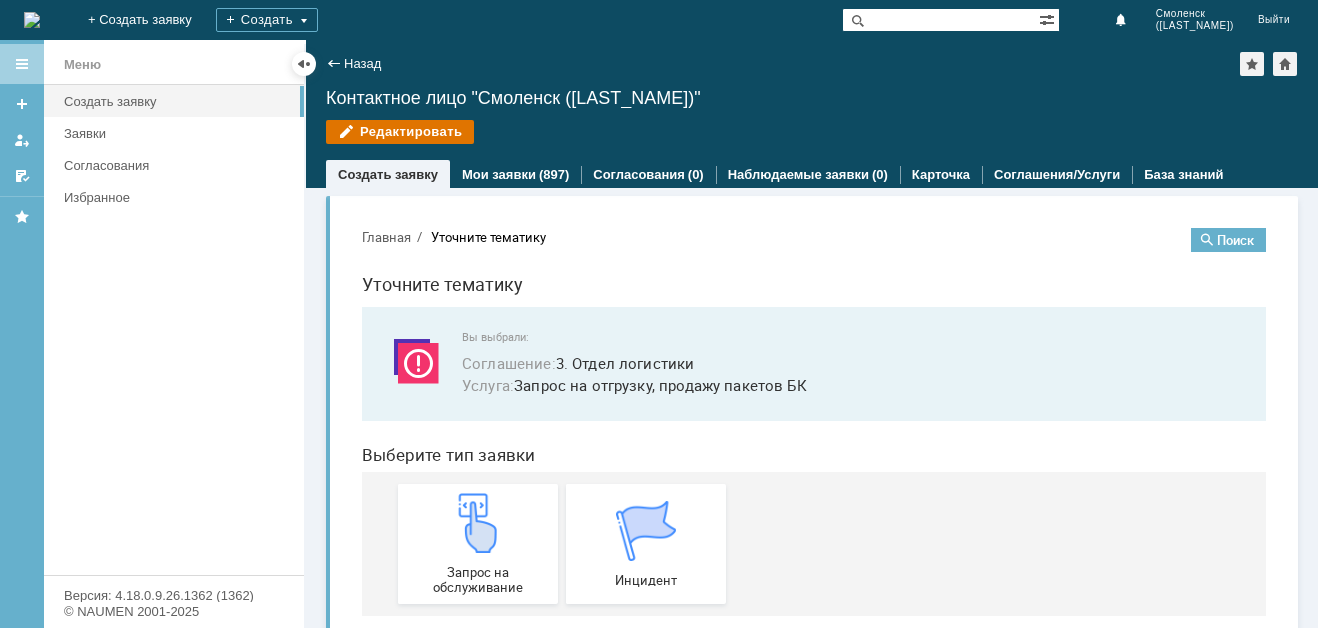 click on "Главная Уточните тематику  Поиск Уточните тематику Вы выбрали: Соглашение :  3. Отдел логистики Услуга :  Запрос на отгрузку, продажу пакетов БК Выберите тип заявки Запрос на обслуживание Инцидент" at bounding box center (814, 422) 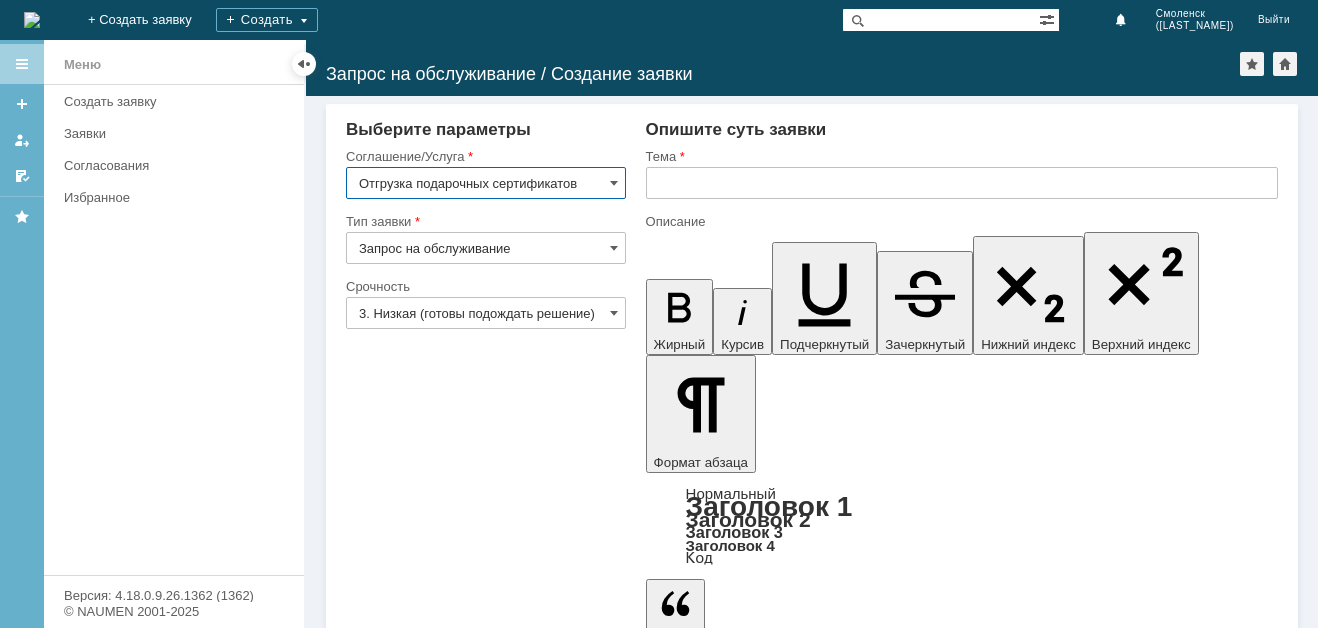 scroll, scrollTop: 0, scrollLeft: 0, axis: both 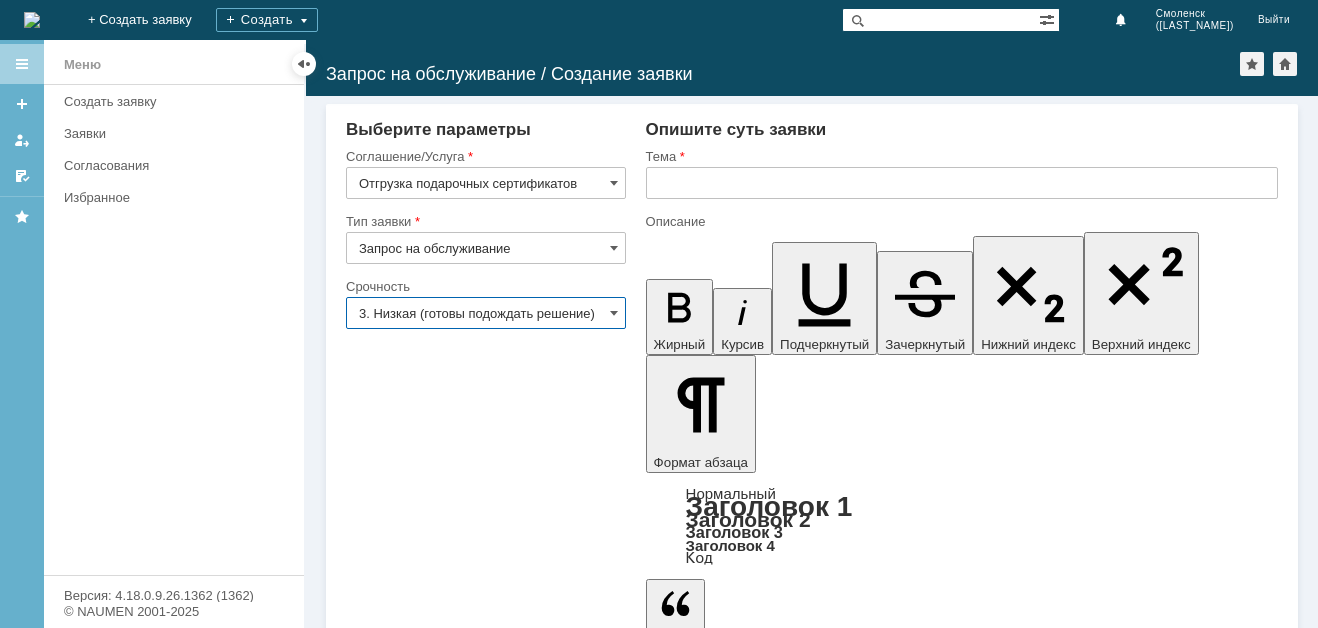 click on "3. Низкая (готовы подождать решение)" at bounding box center [486, 313] 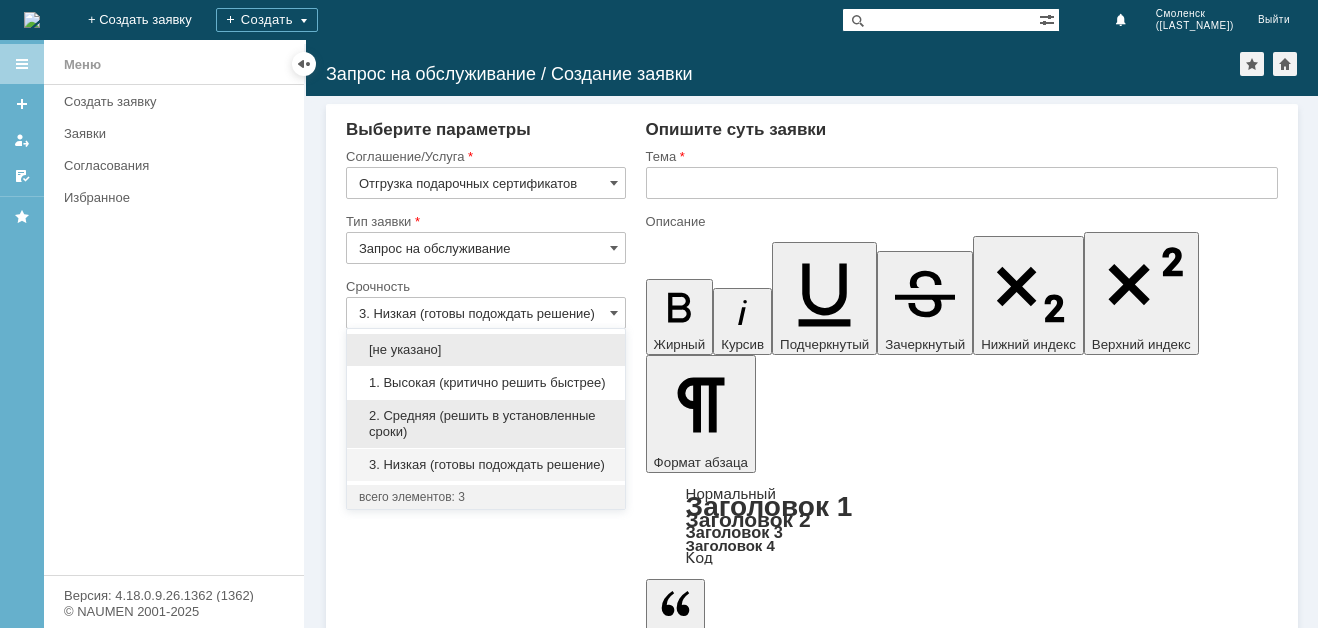 click on "2. Средняя (решить в установленные сроки)" at bounding box center [486, 424] 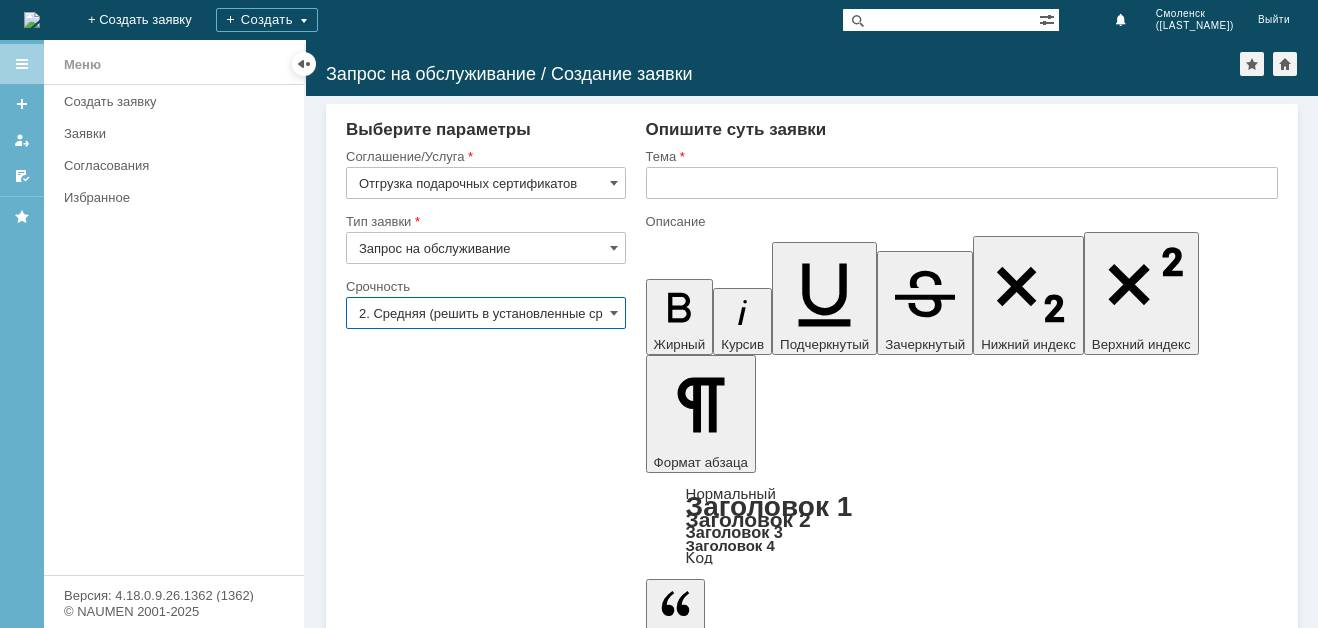 type on "2. Средняя (решить в установленные сроки)" 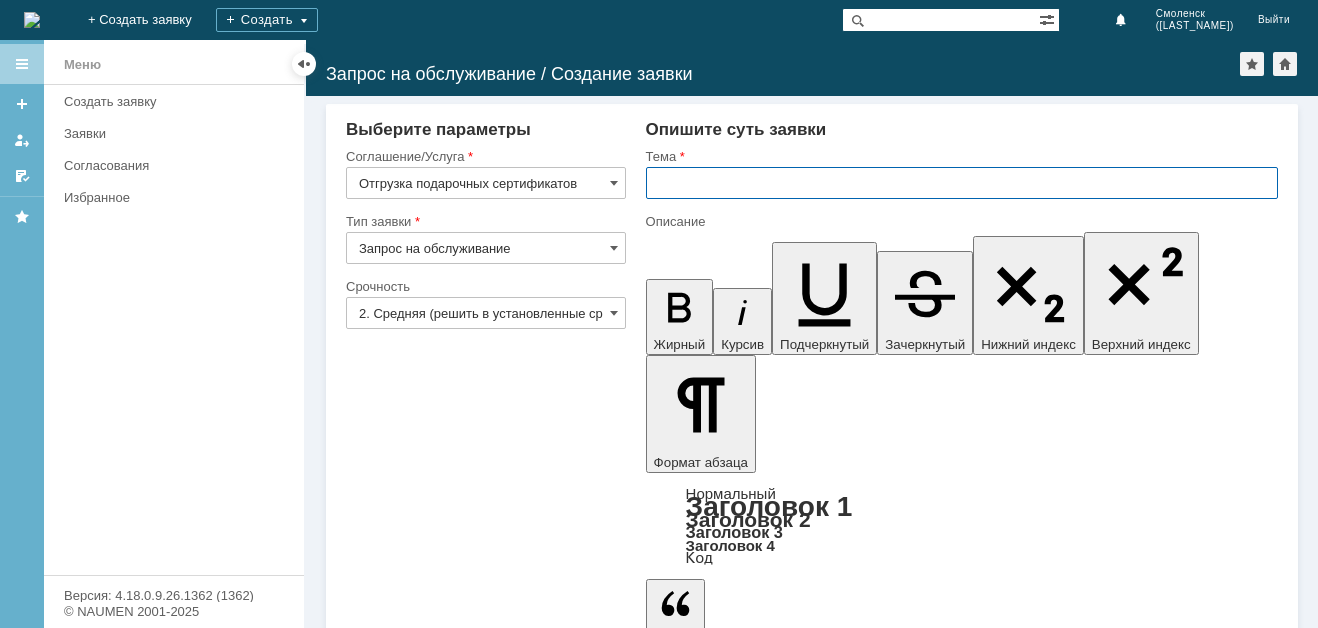 click at bounding box center (962, 183) 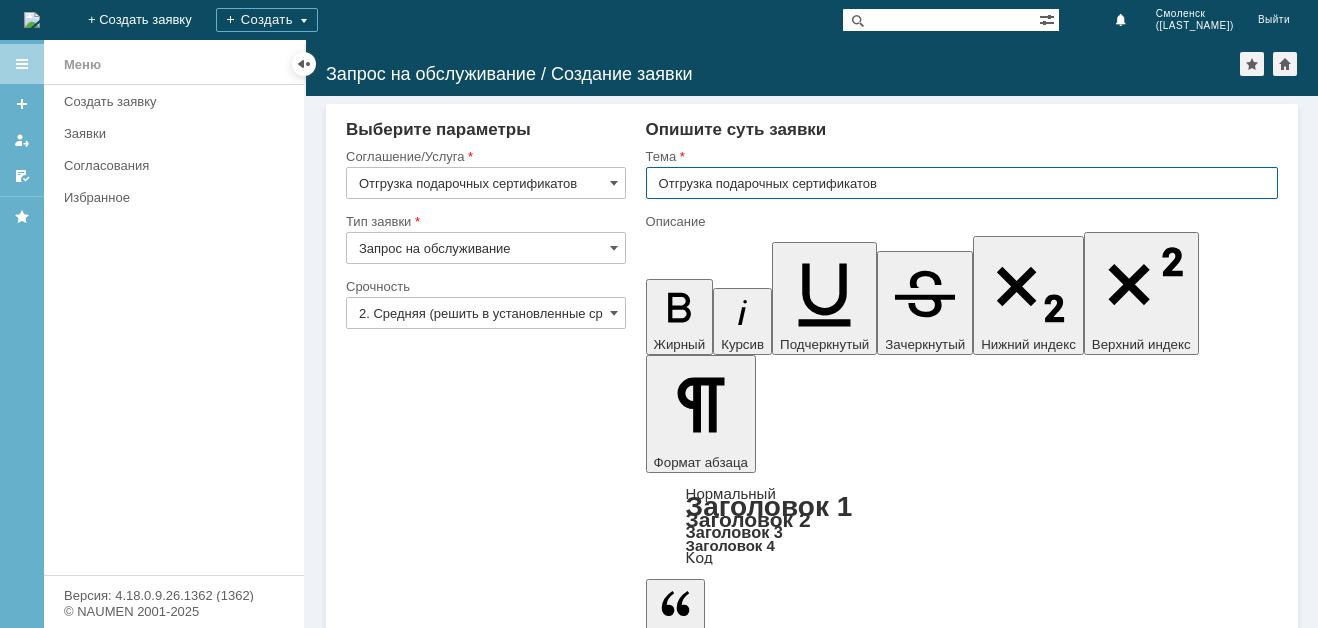 type on "Отгрузка подарочных сертификатов" 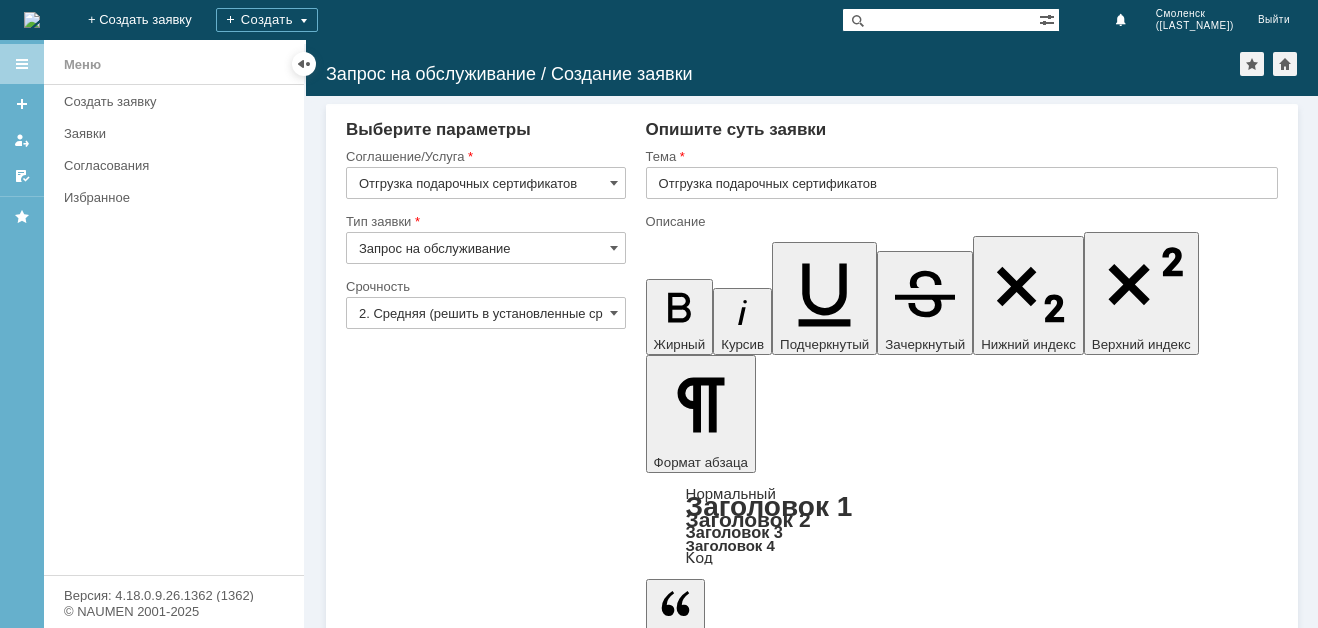 type 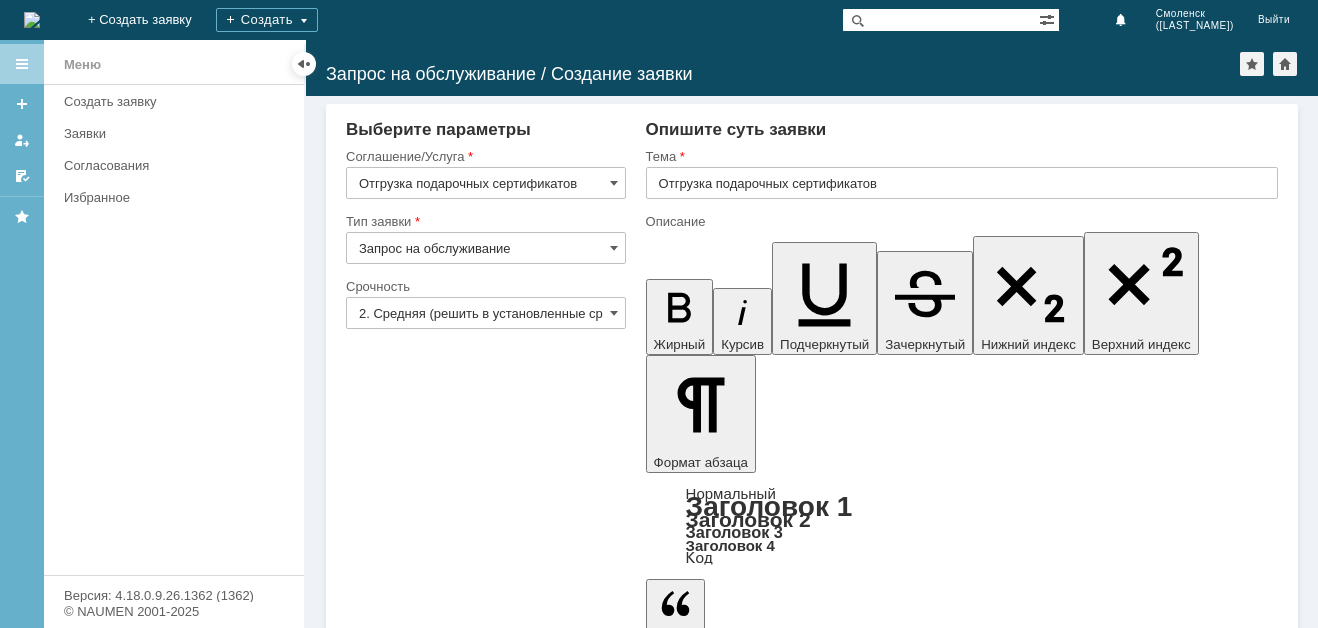 drag, startPoint x: 705, startPoint y: 4777, endPoint x: 771, endPoint y: 4839, distance: 90.55385 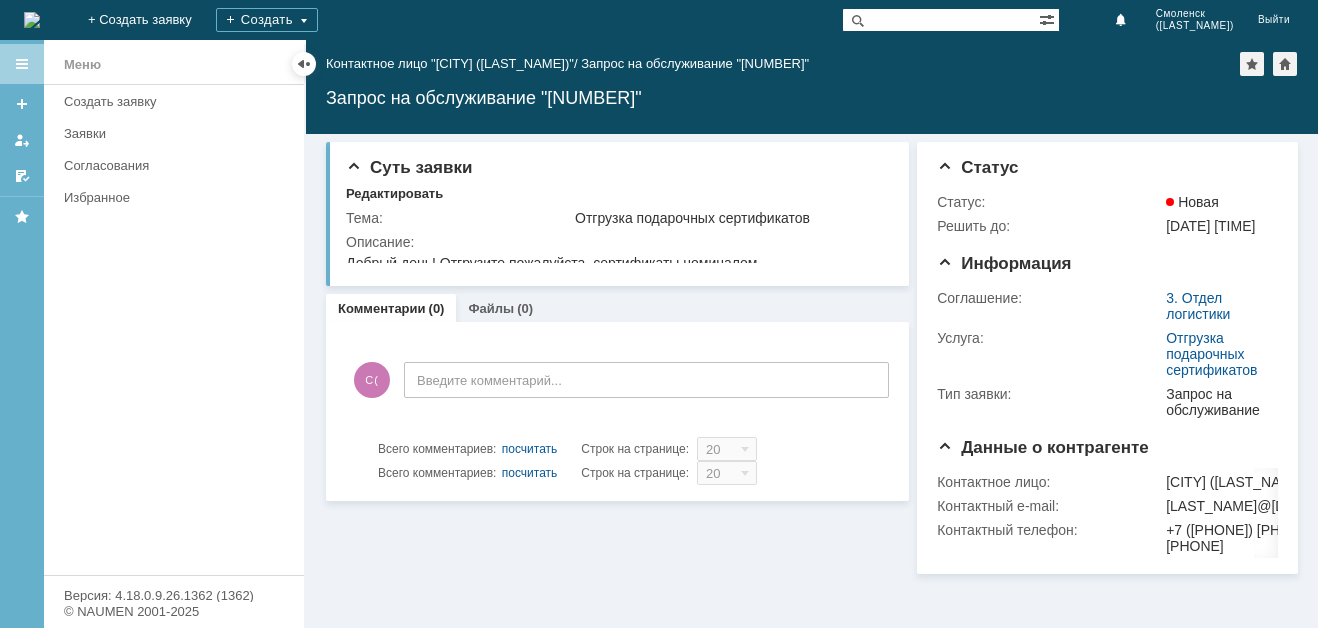 scroll, scrollTop: 0, scrollLeft: 0, axis: both 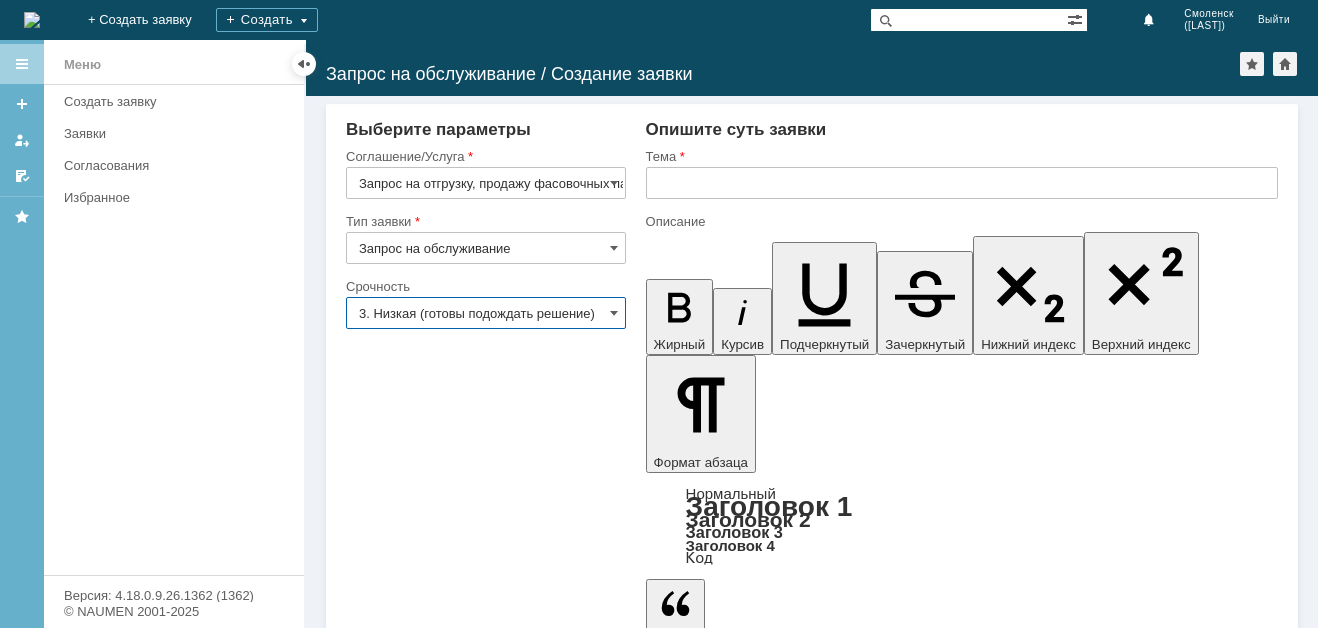 click on "3. Низкая (готовы подождать решение)" at bounding box center [486, 313] 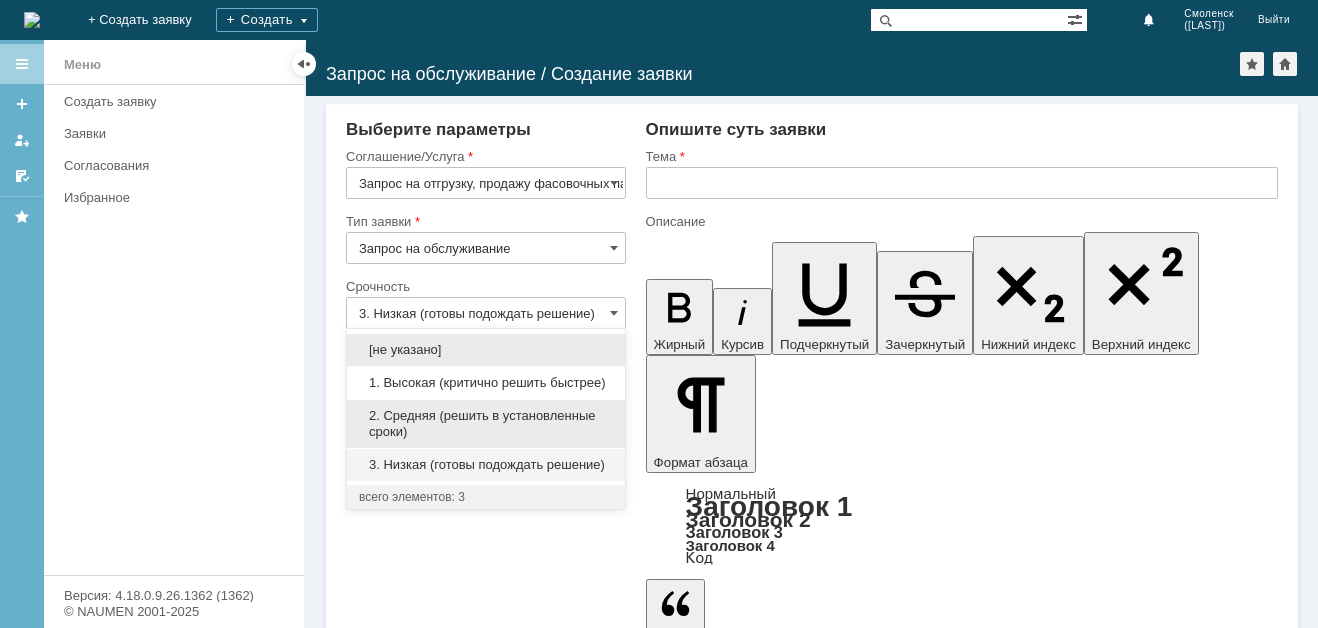 click on "2. Средняя (решить в установленные сроки)" at bounding box center [486, 424] 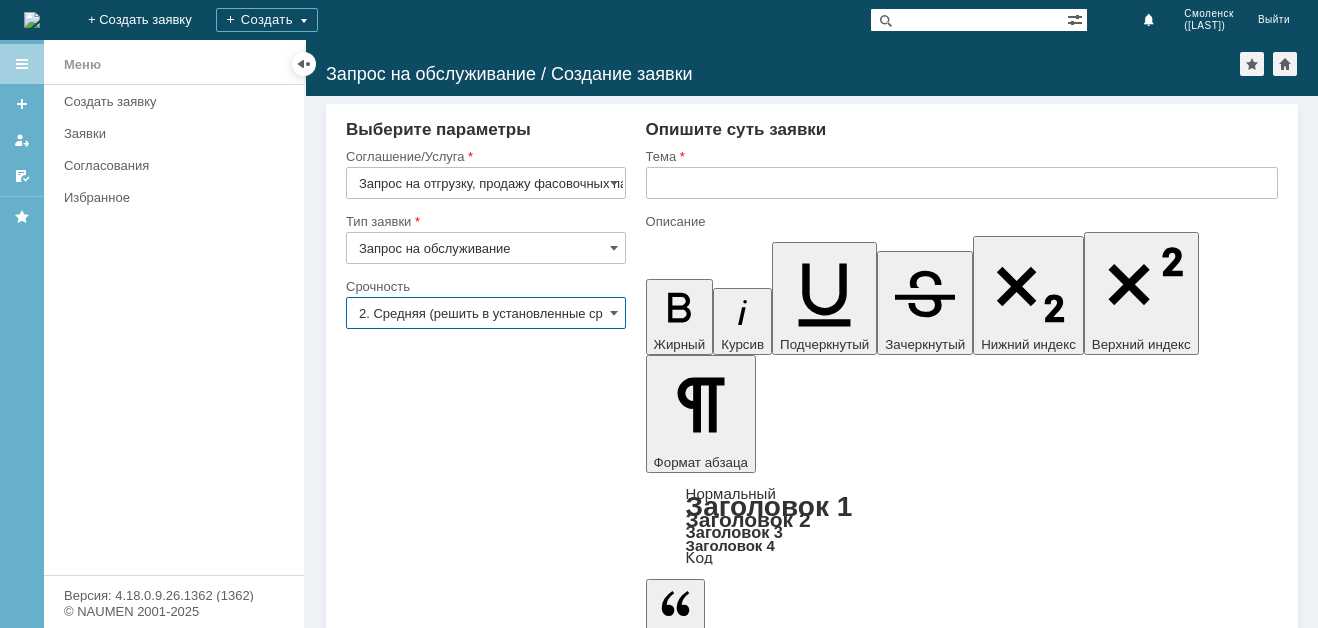 type on "2. Средняя (решить в установленные сроки)" 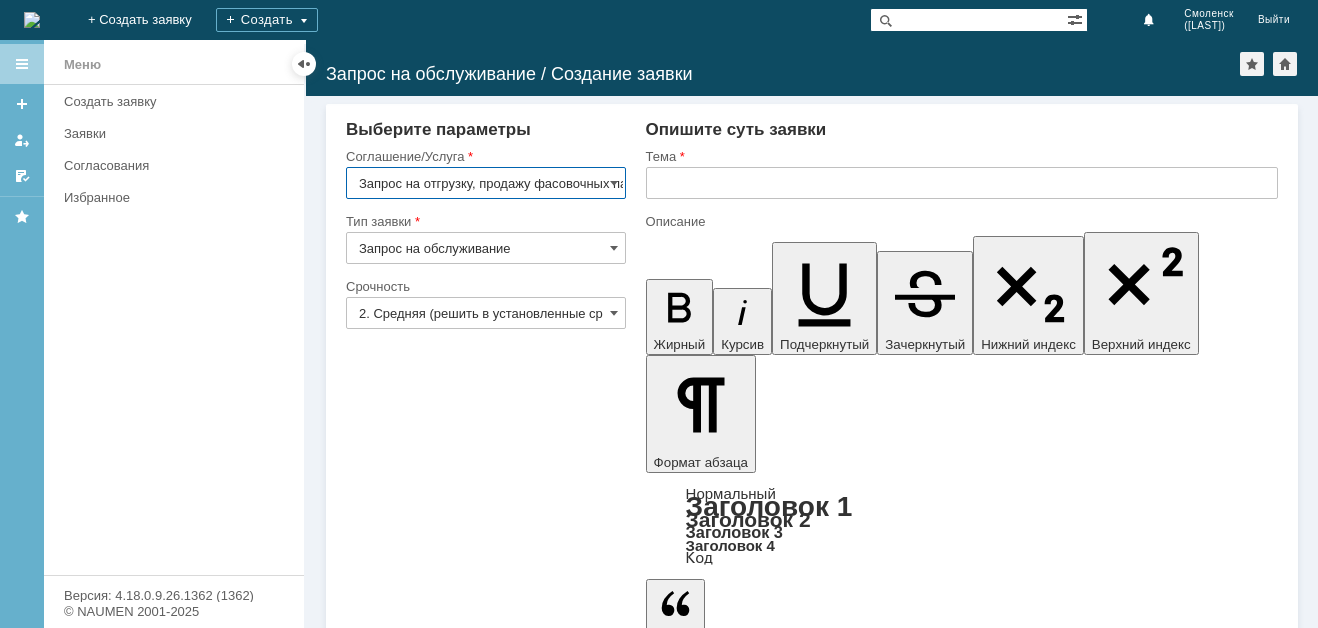 click at bounding box center (962, 183) 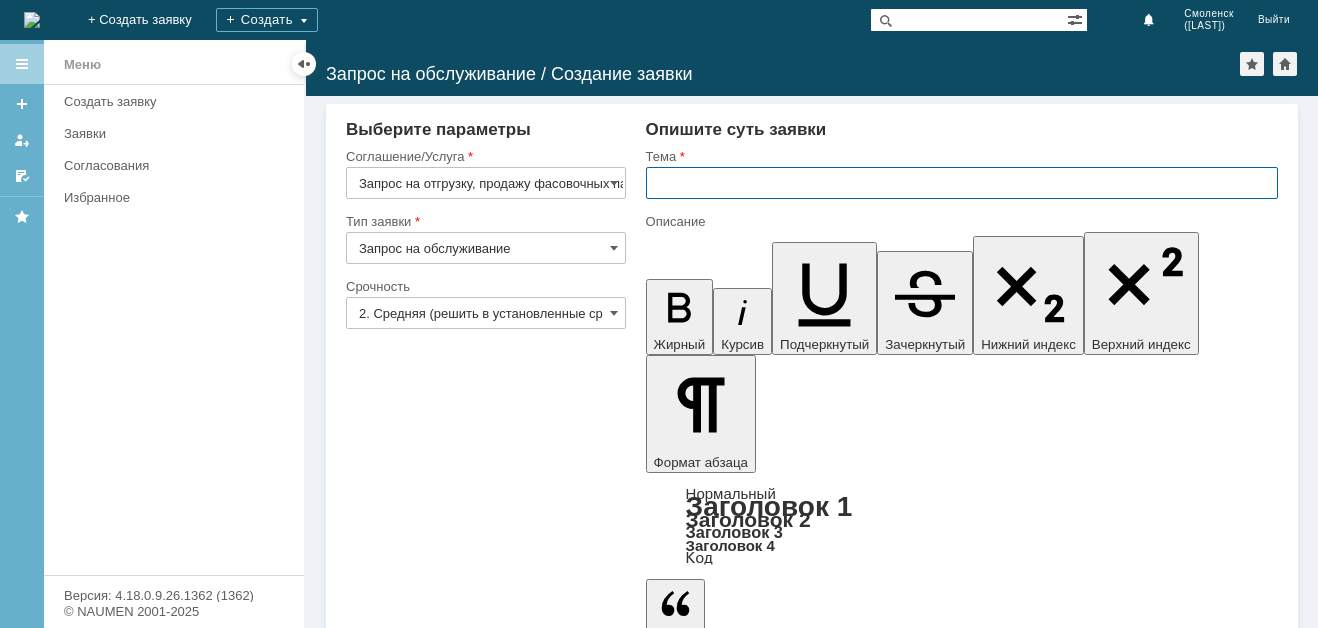 paste on "Запрос на отгрузку, продажу фасовочных пакетов" 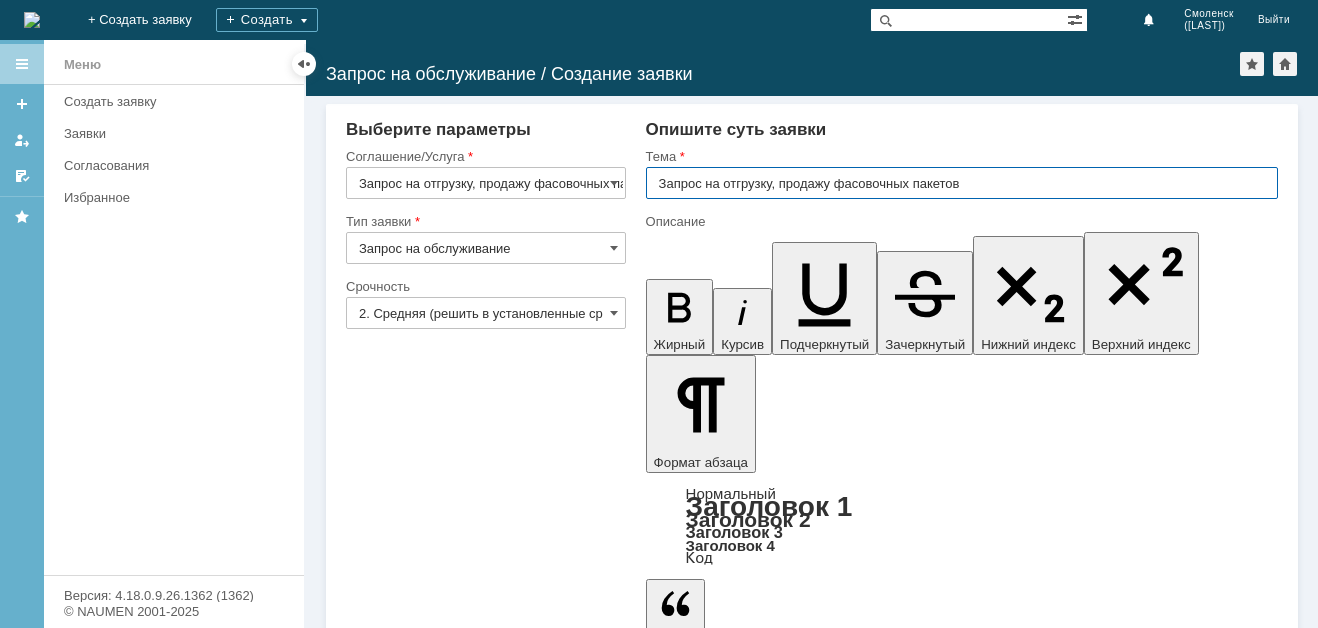 type on "Запрос на отгрузку, продажу фасовочных пакетов" 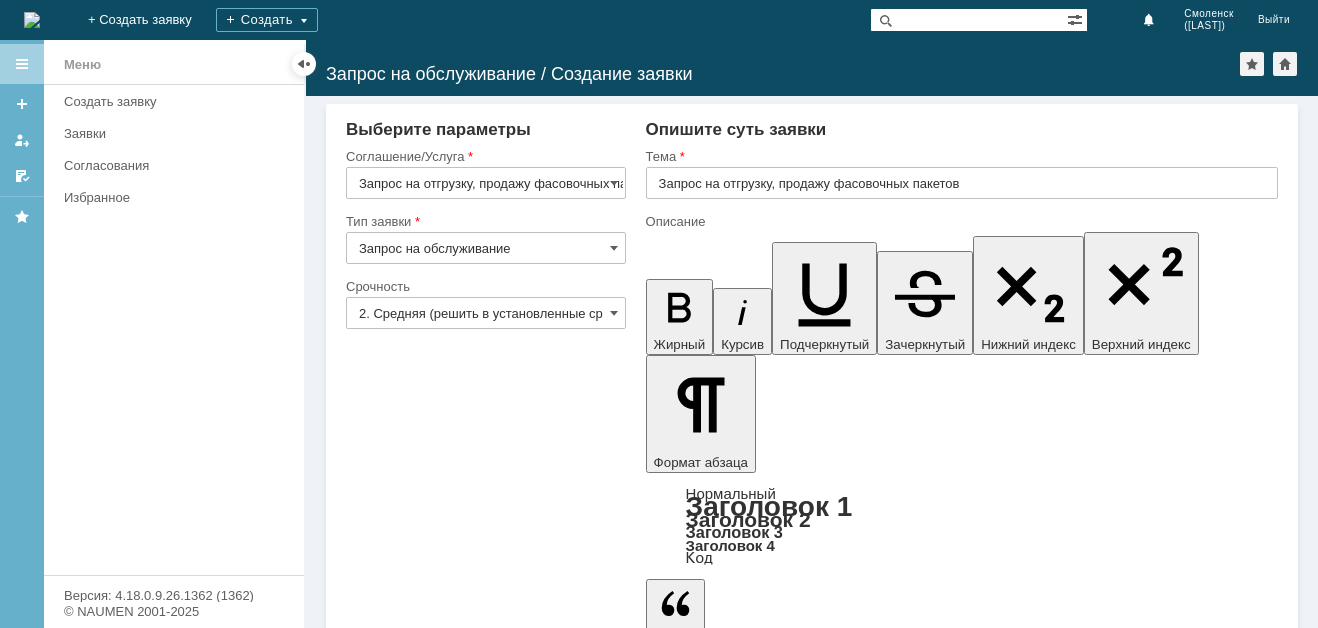 click at bounding box center (808, 4765) 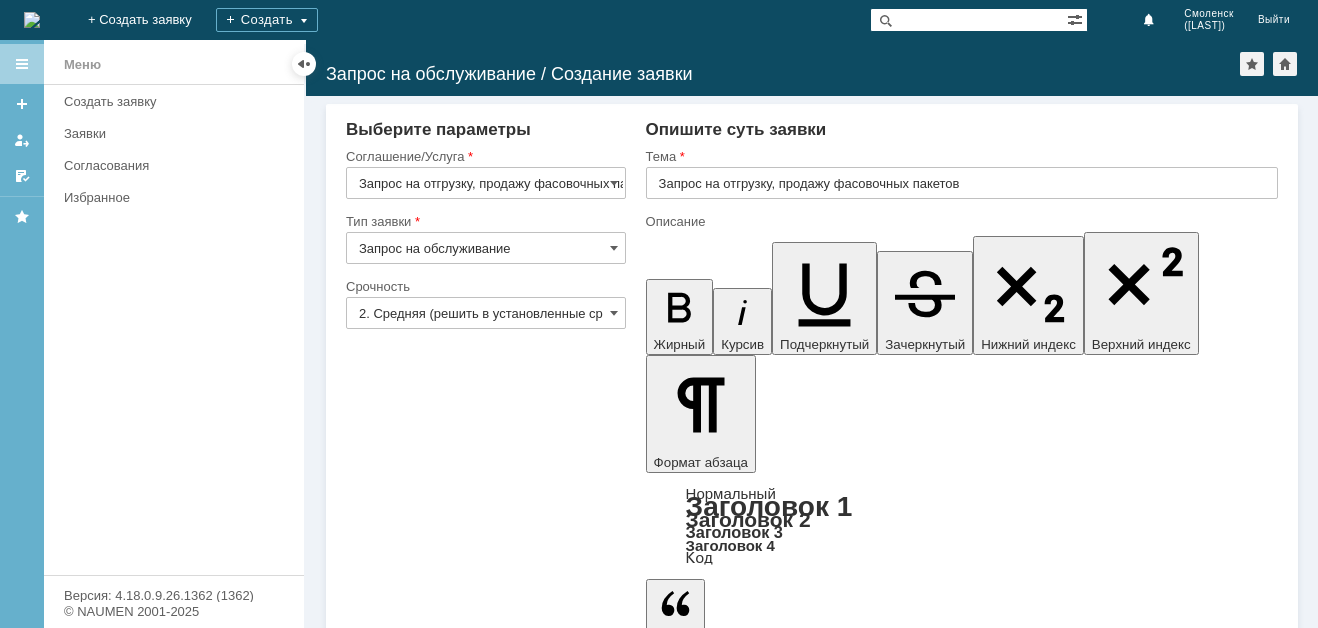 type 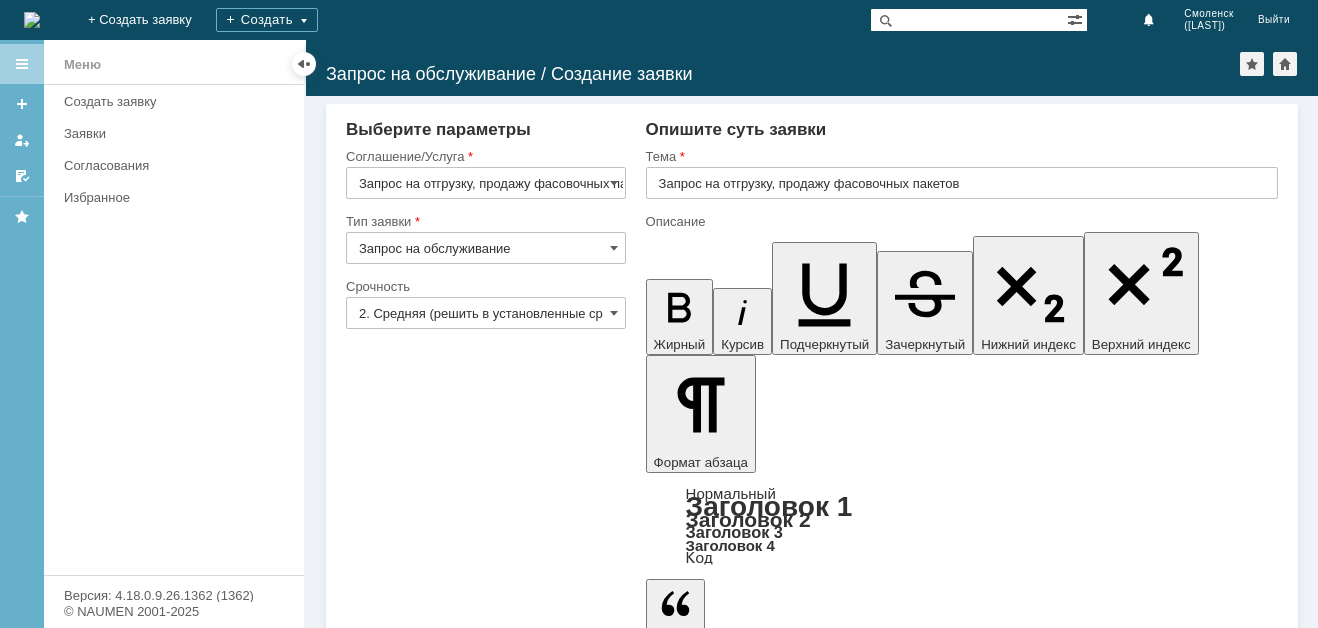 drag, startPoint x: 776, startPoint y: 4767, endPoint x: 789, endPoint y: 4829, distance: 63.348244 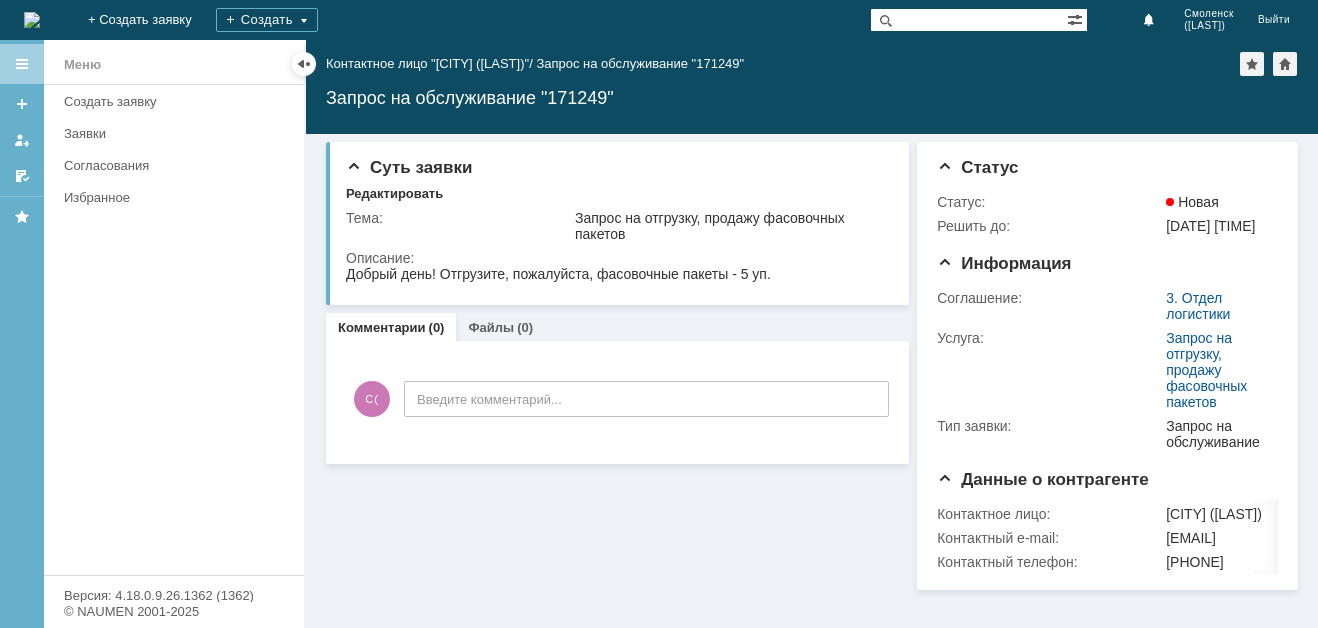 scroll, scrollTop: 0, scrollLeft: 0, axis: both 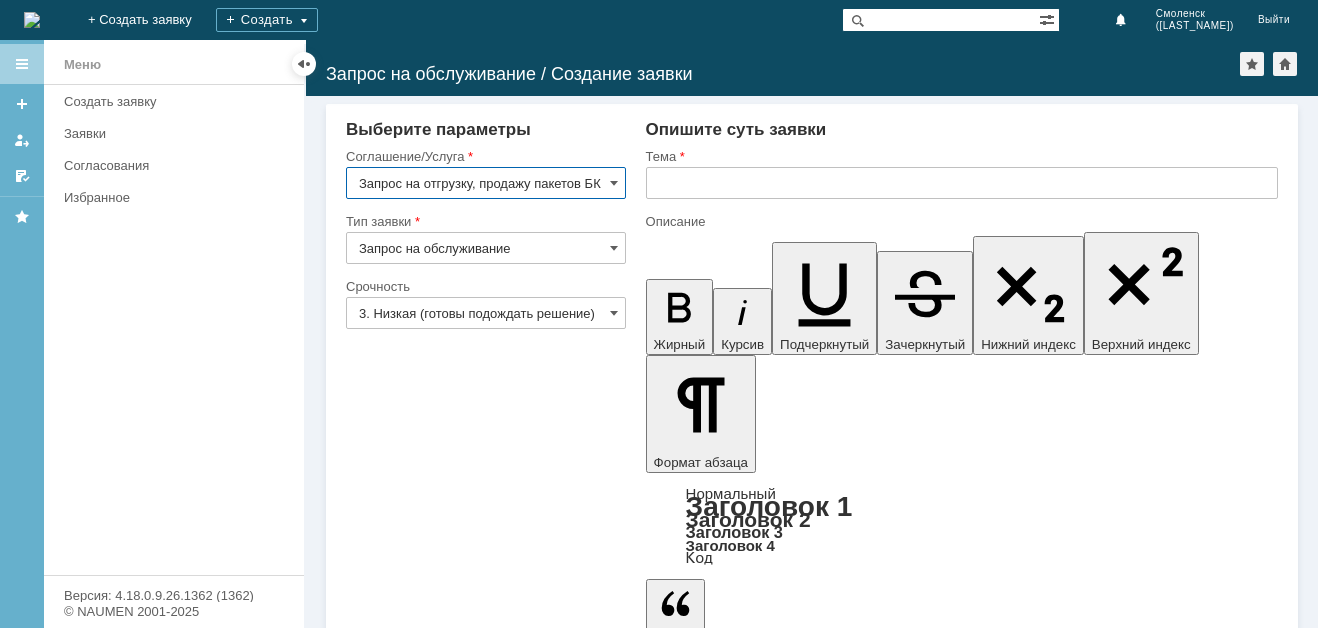 click on "3. Низкая (готовы подождать решение)" at bounding box center (486, 313) 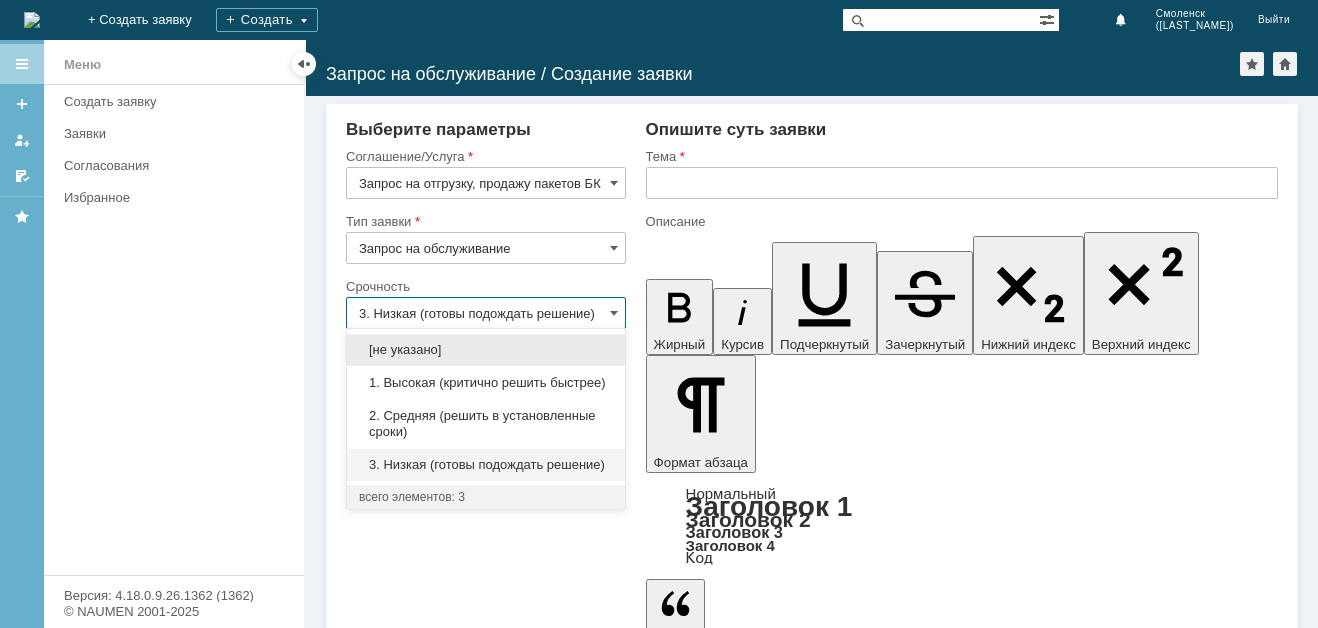 click on "2. Средняя (решить в установленные сроки)" at bounding box center [486, 424] 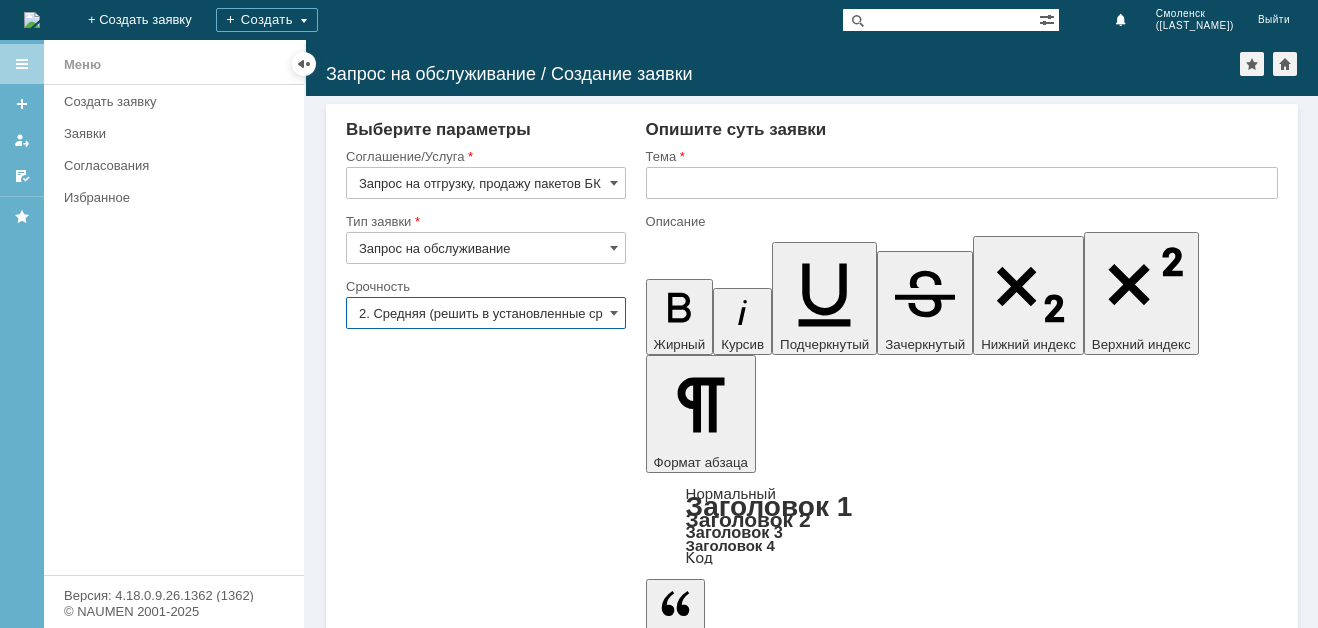type on "2. Средняя (решить в установленные сроки)" 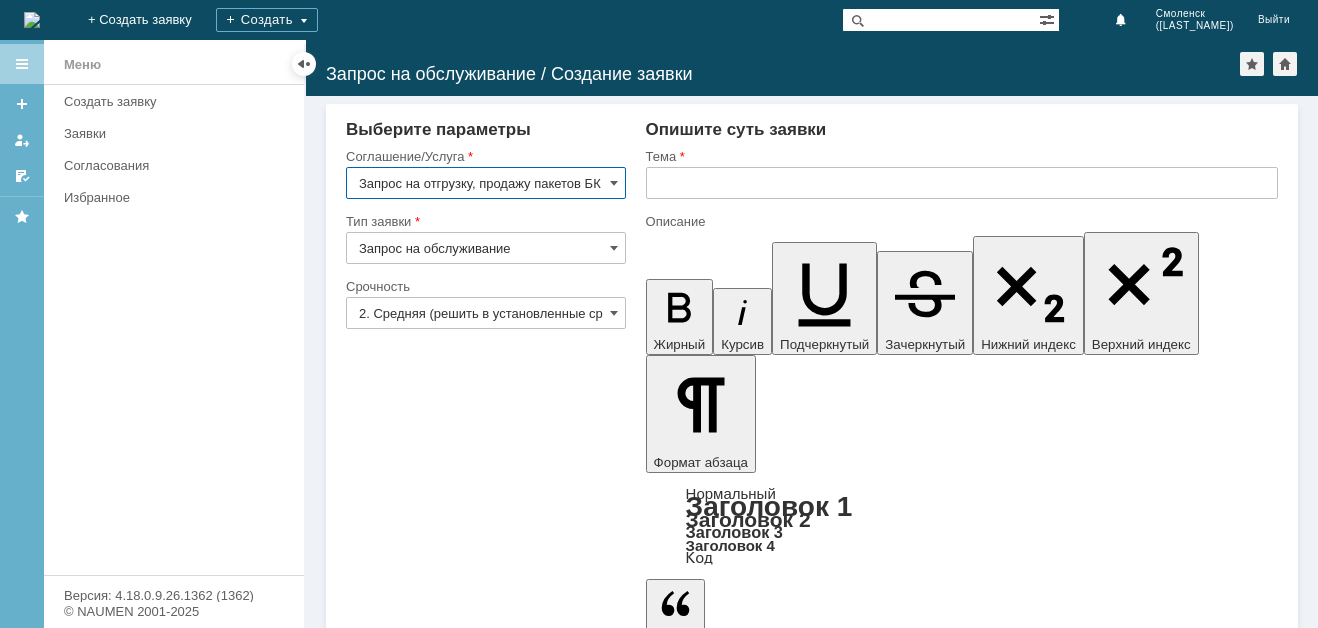 click at bounding box center (962, 183) 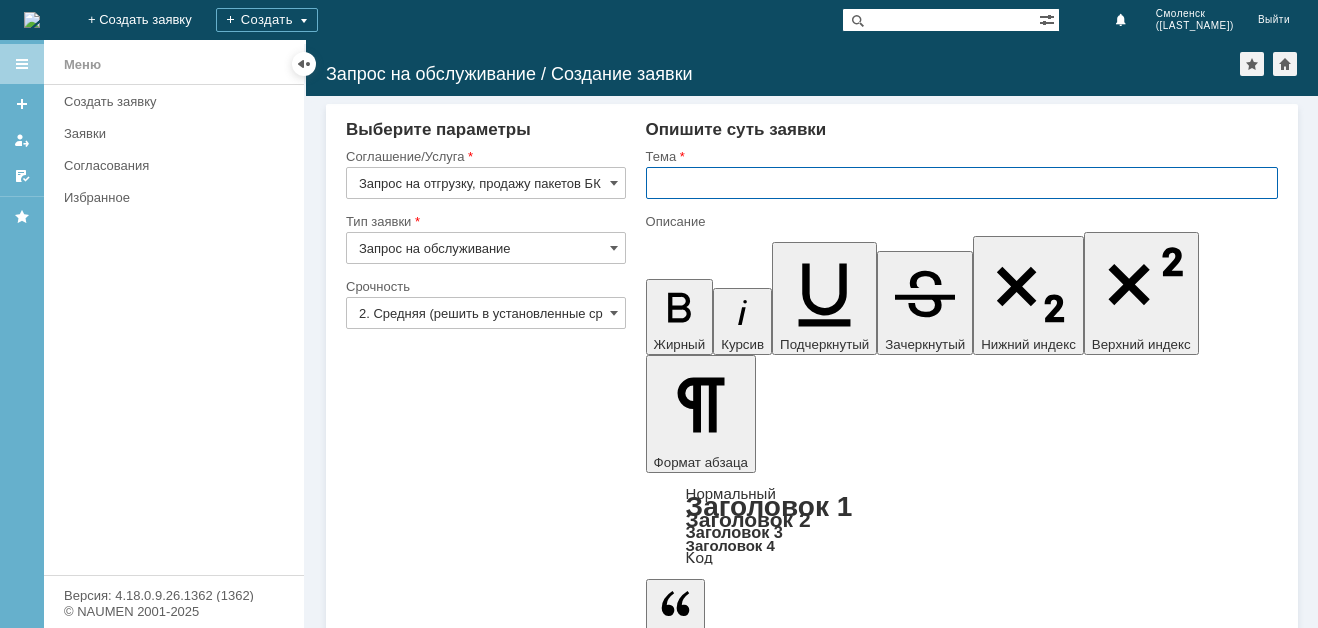 paste on "Запрос на отгрузку, продажу пакетов БК" 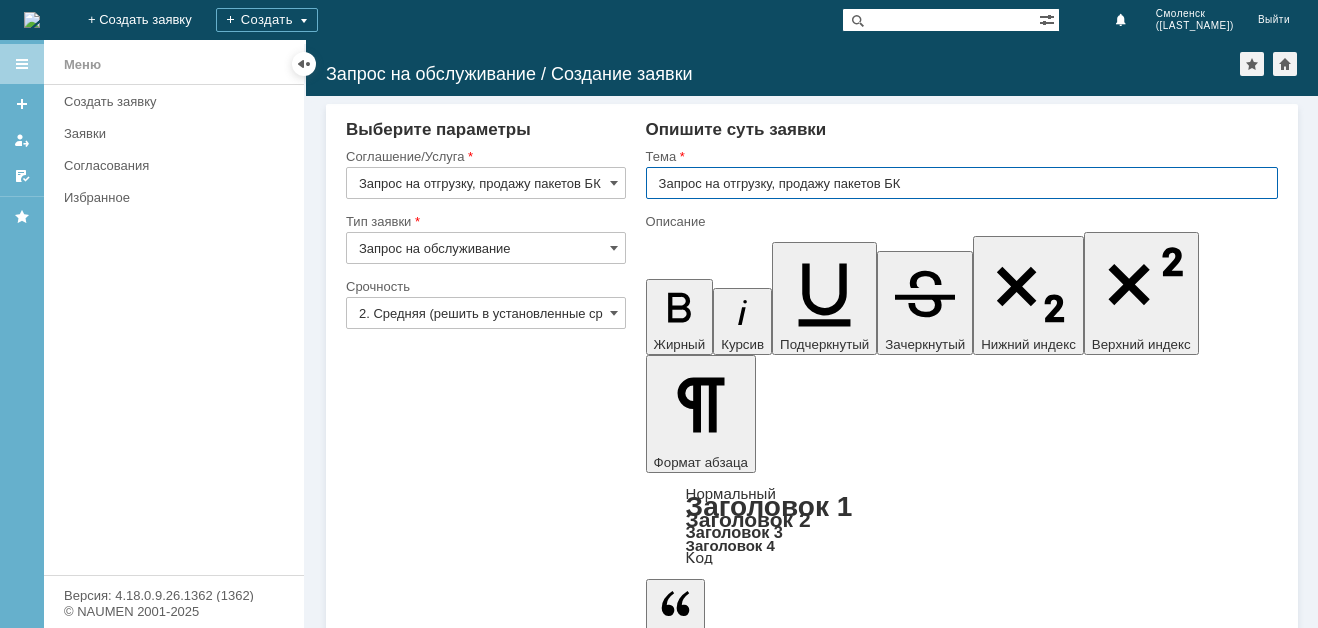 type on "Запрос на отгрузку, продажу пакетов БК" 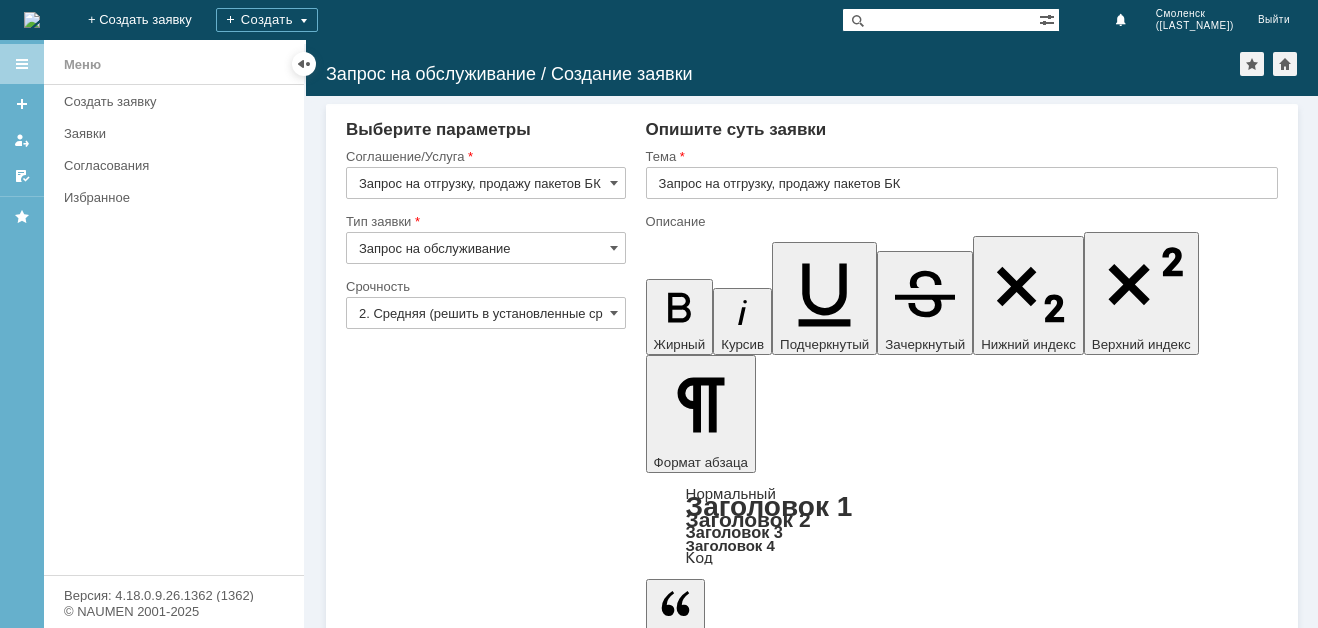 click at bounding box center (808, 4765) 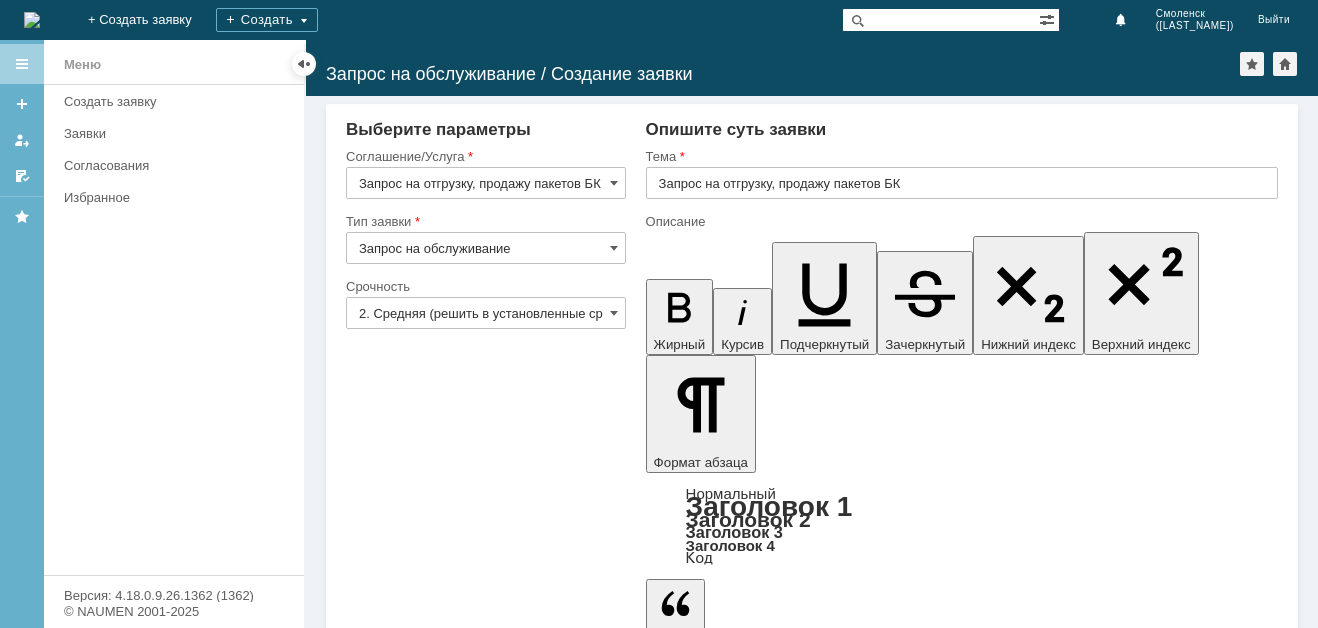 type 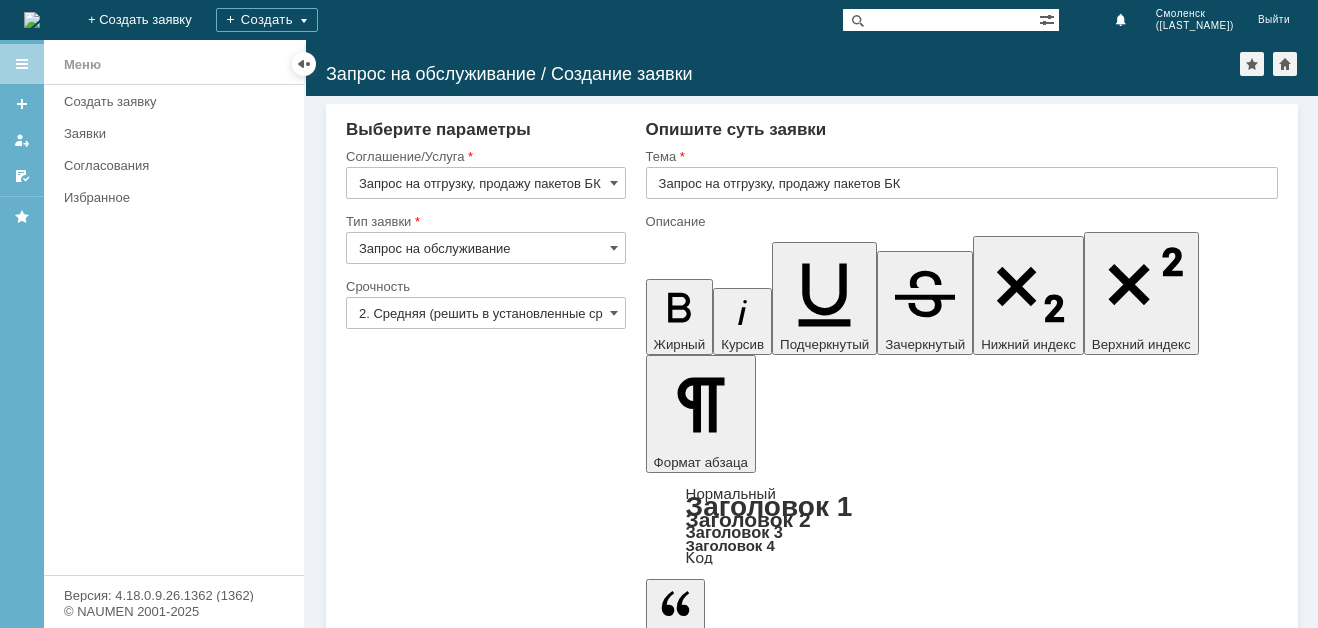 click on "Добрый день! Отгрузите, пожалуйста," at bounding box center (808, 4765) 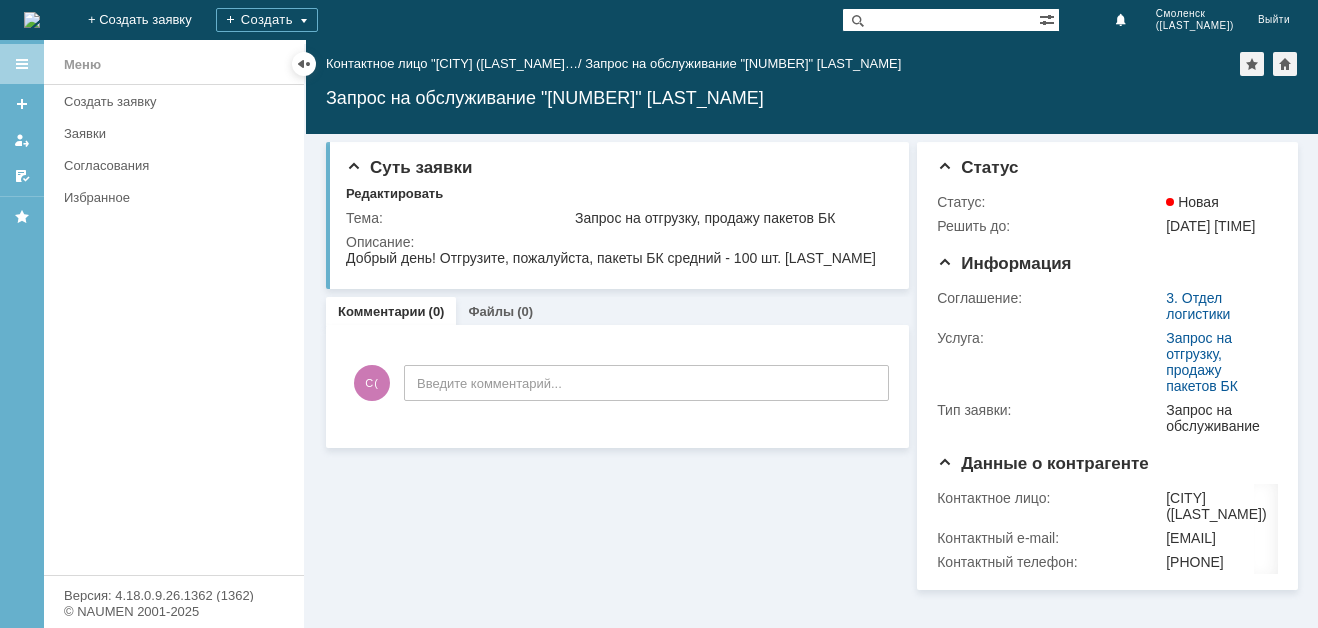 scroll, scrollTop: 0, scrollLeft: 0, axis: both 